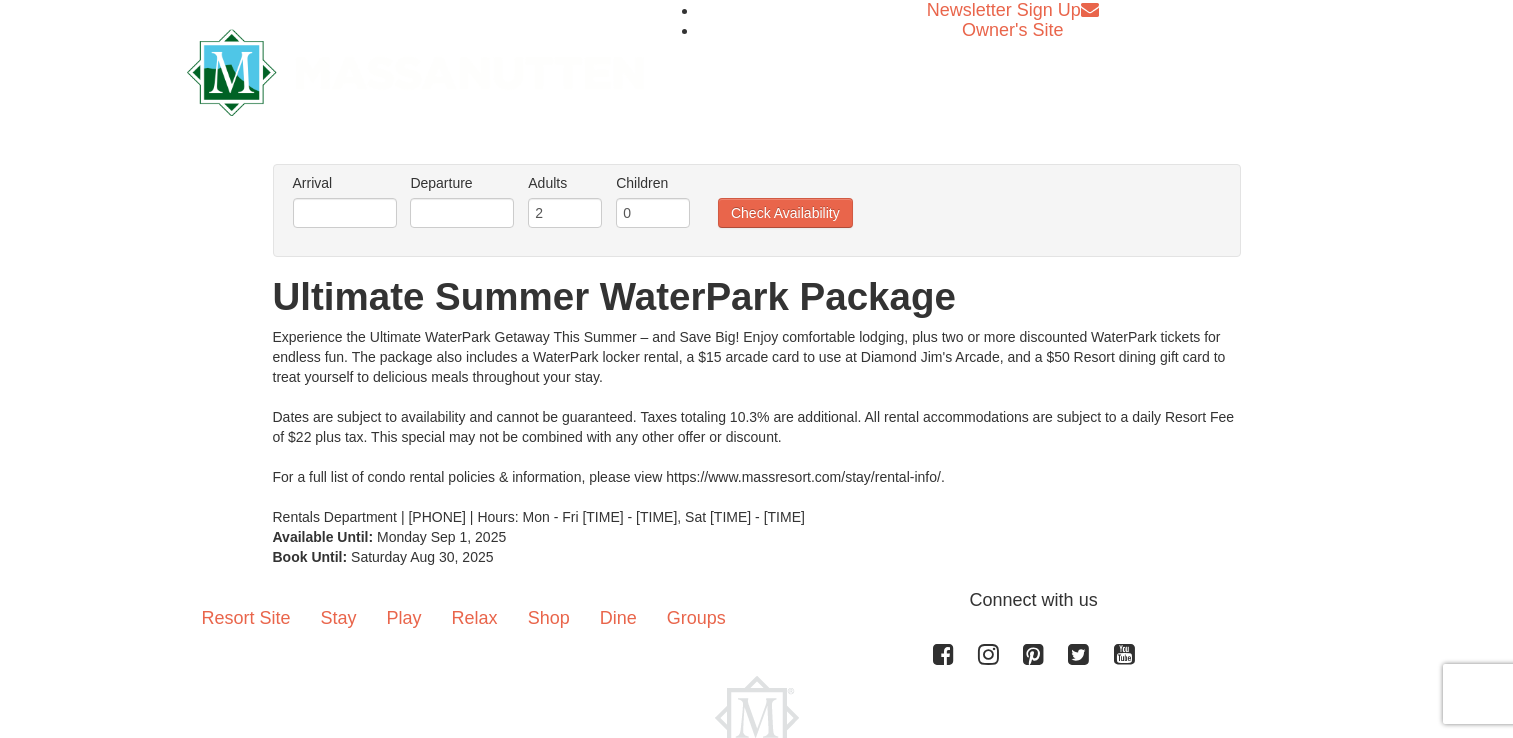 scroll, scrollTop: 0, scrollLeft: 0, axis: both 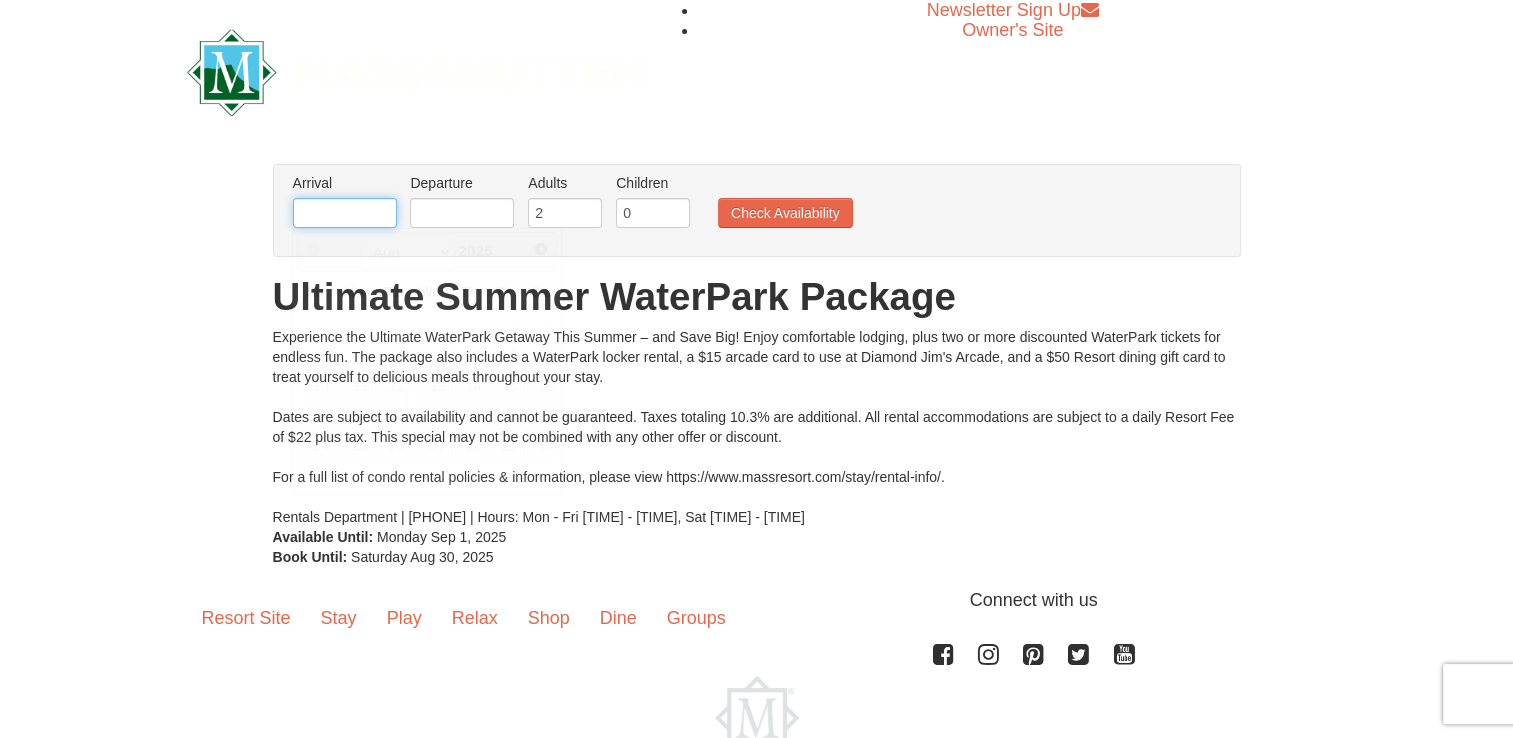 click at bounding box center [345, 213] 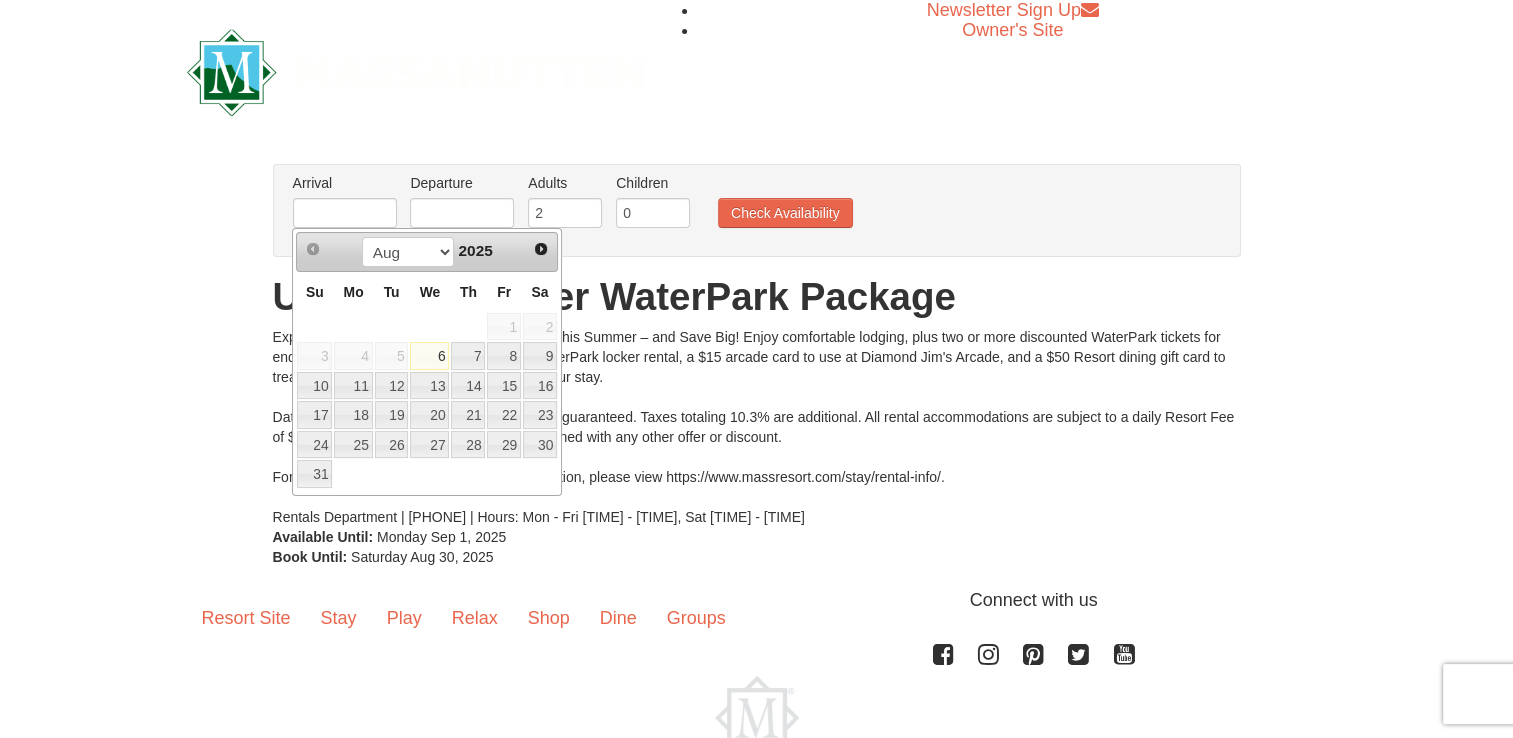 click on "Su" at bounding box center [314, 291] 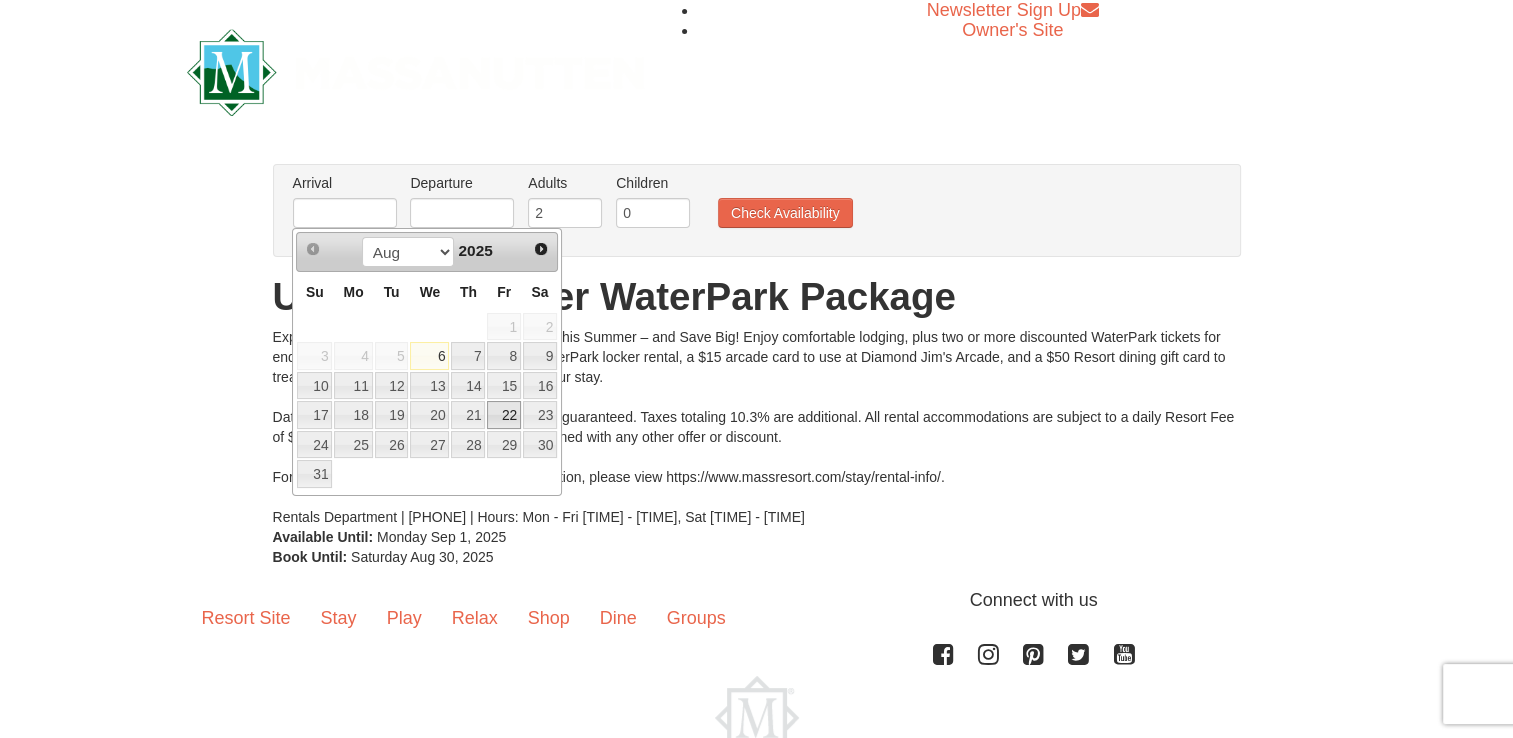 click on "22" at bounding box center [504, 415] 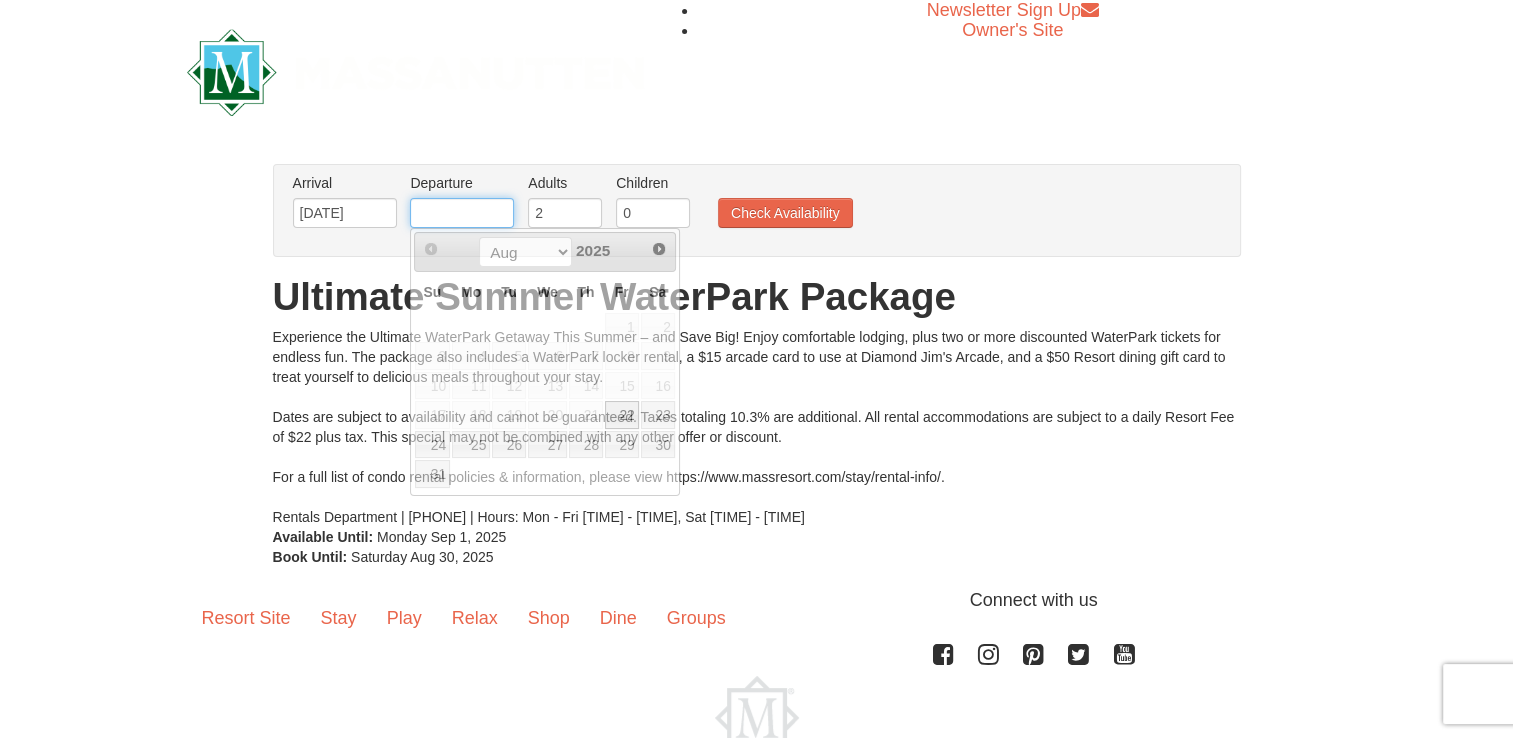 click at bounding box center (462, 213) 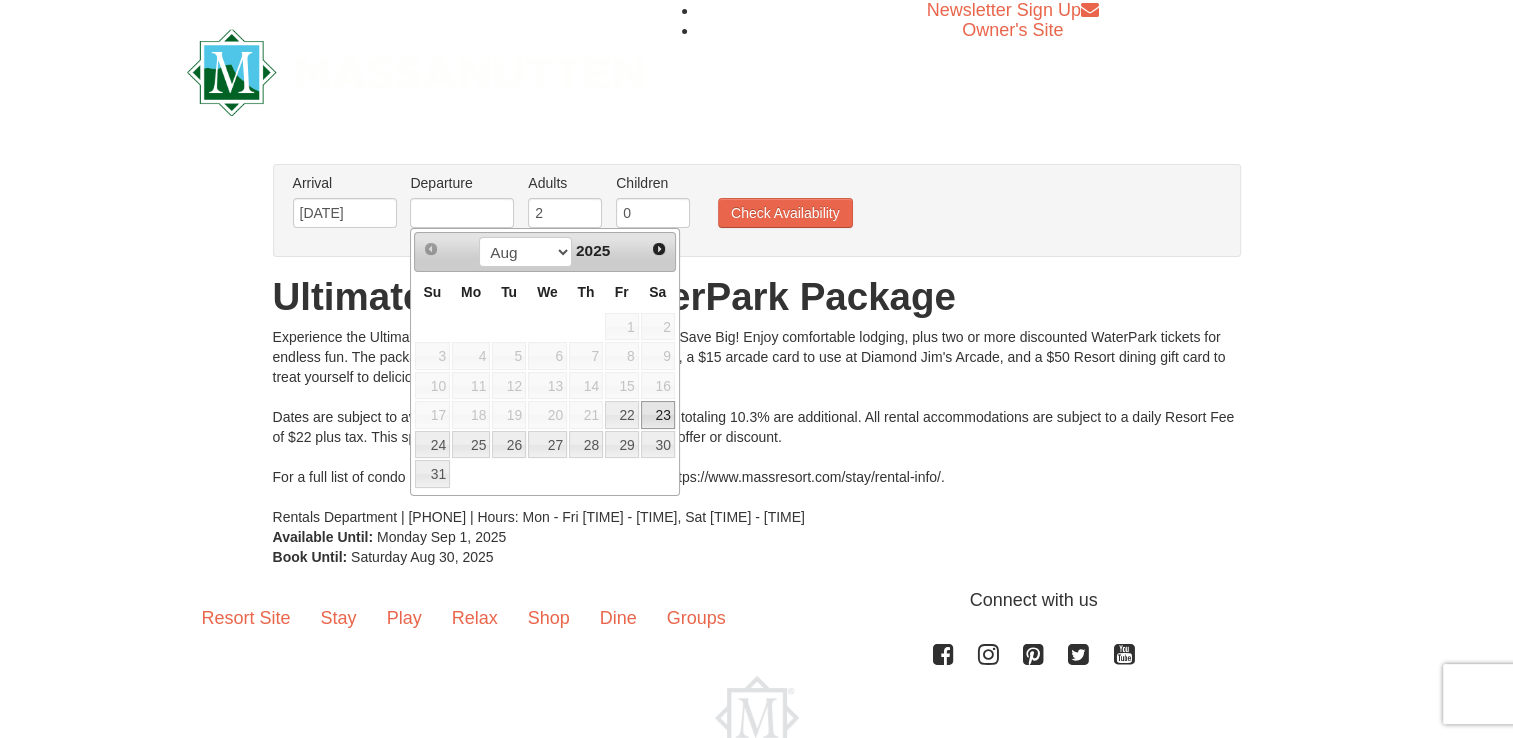 click on "23" at bounding box center [658, 415] 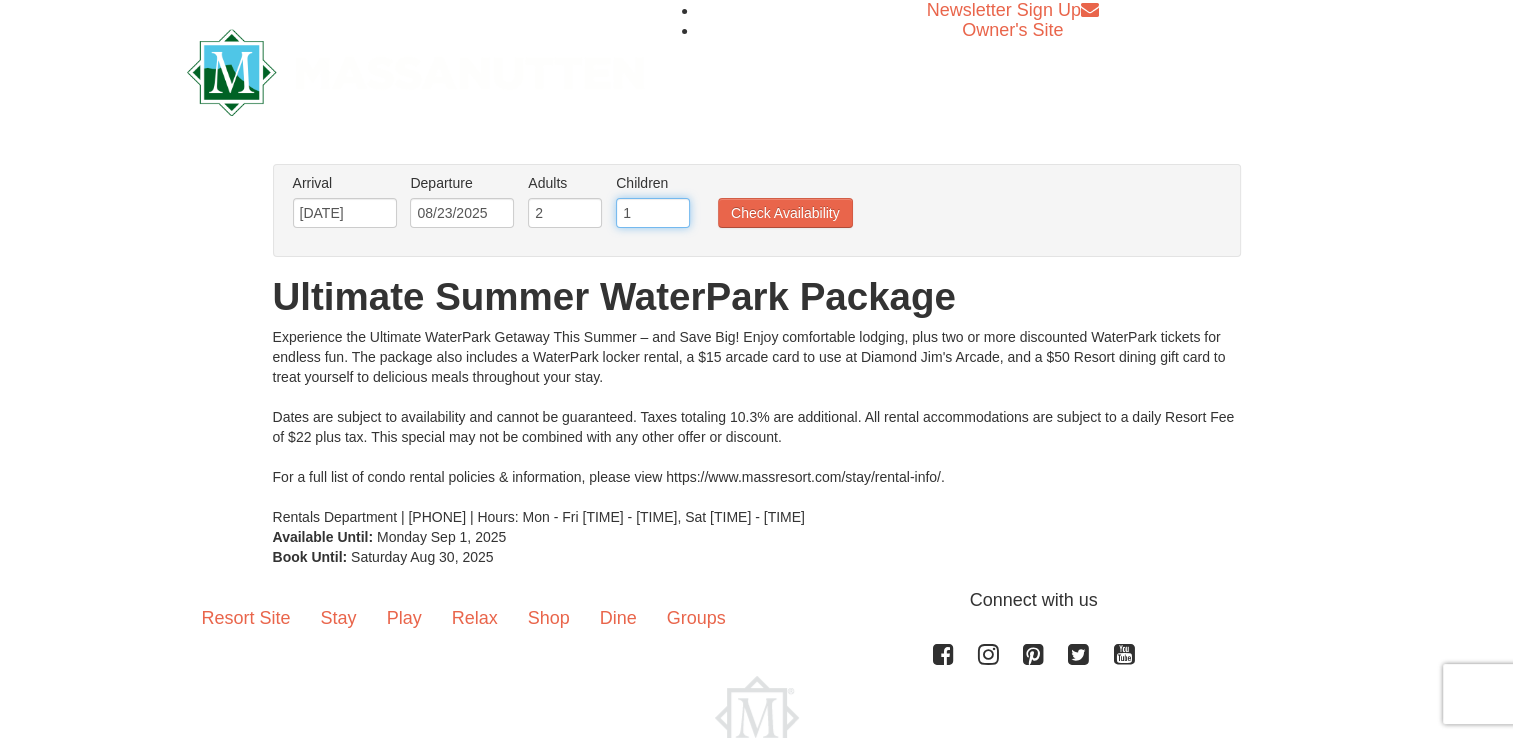 click on "1" at bounding box center [653, 213] 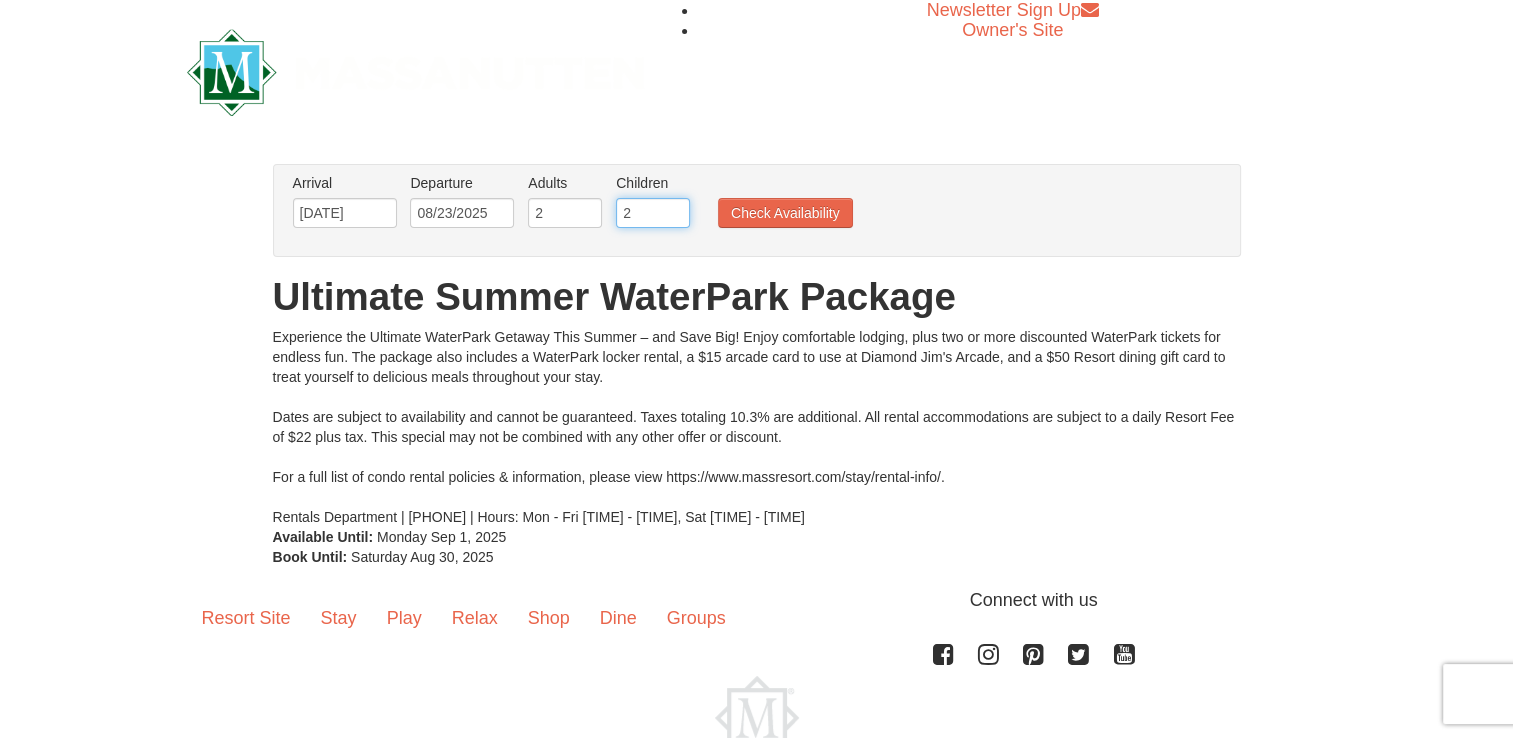 click on "2" at bounding box center [653, 213] 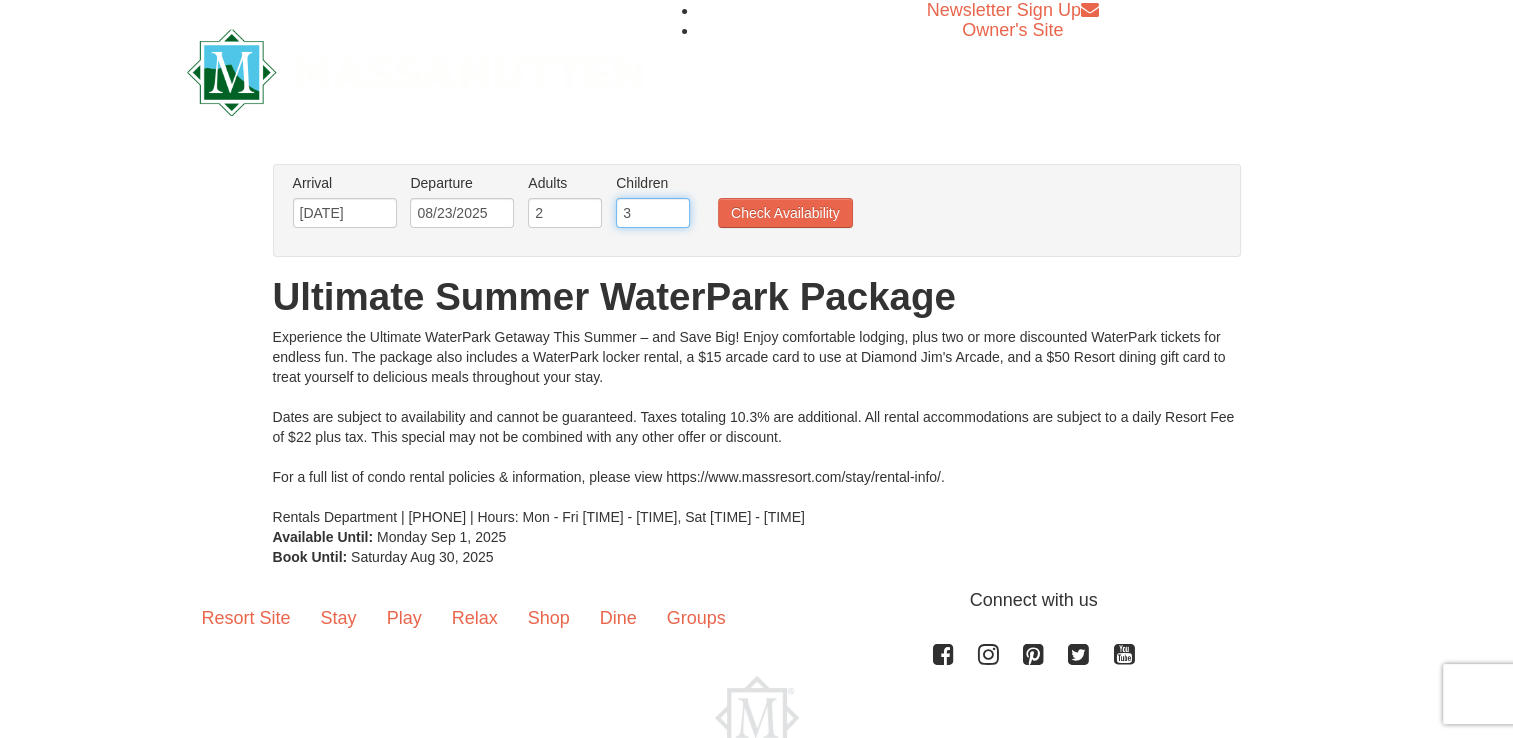 type on "3" 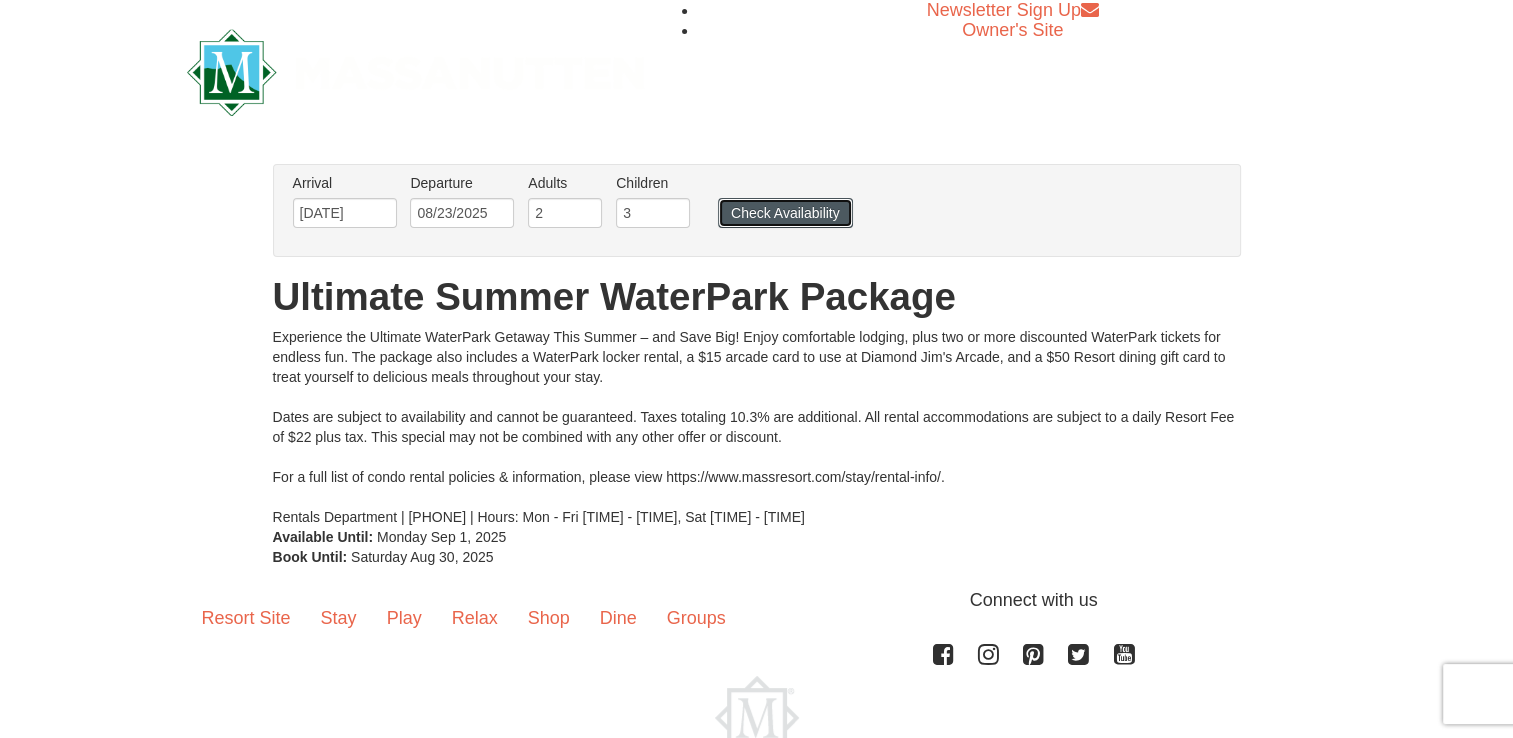 click on "Check Availability" at bounding box center [785, 213] 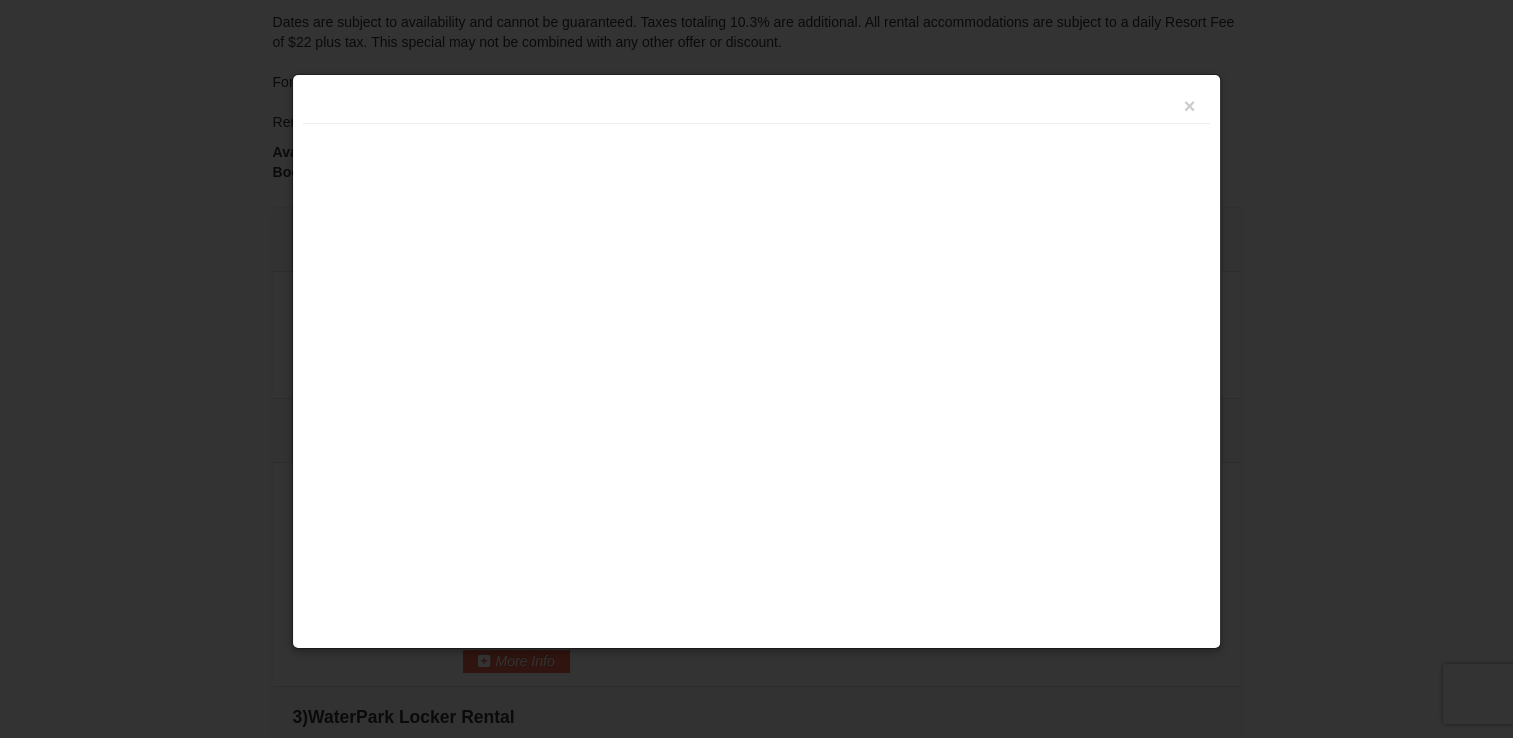 scroll, scrollTop: 631, scrollLeft: 0, axis: vertical 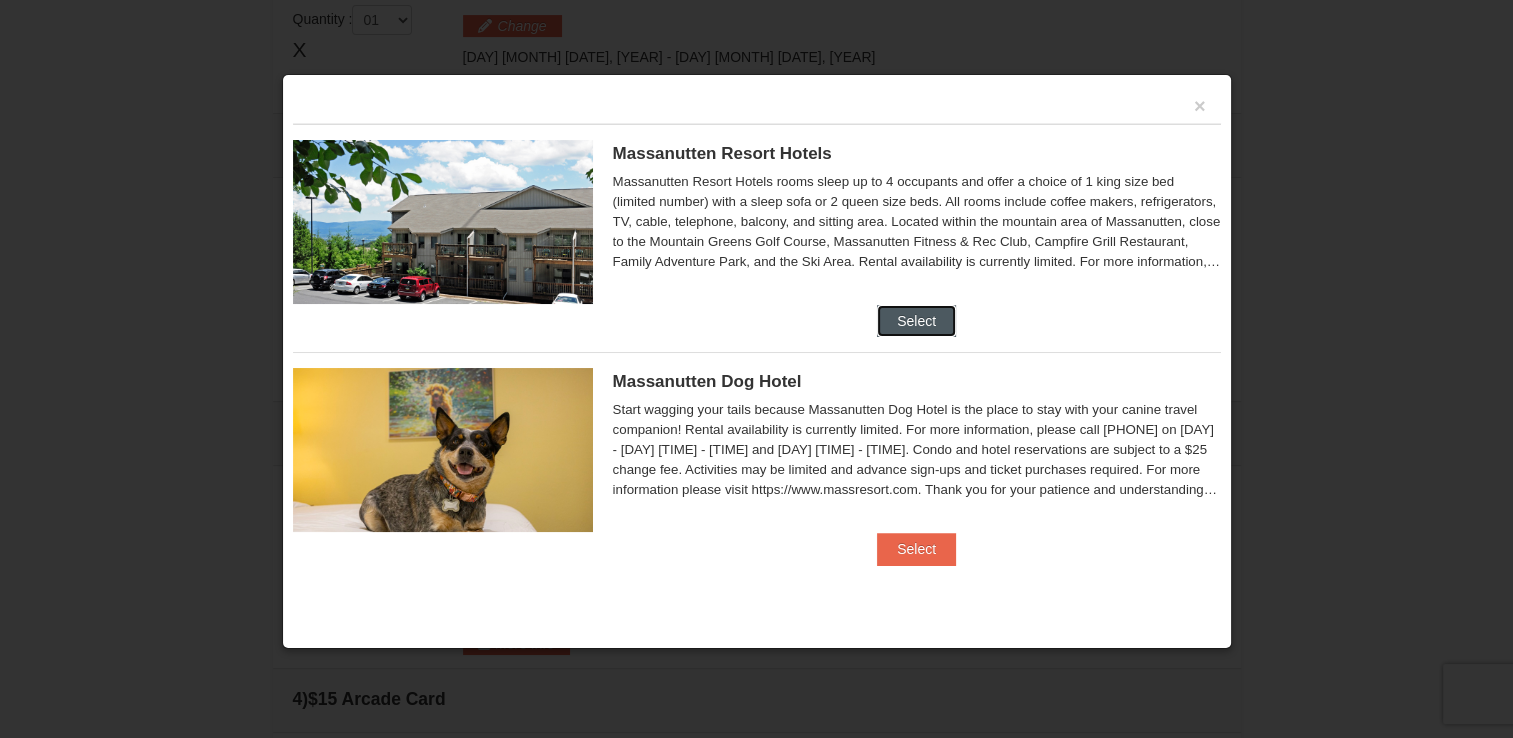 click on "Select" at bounding box center [916, 321] 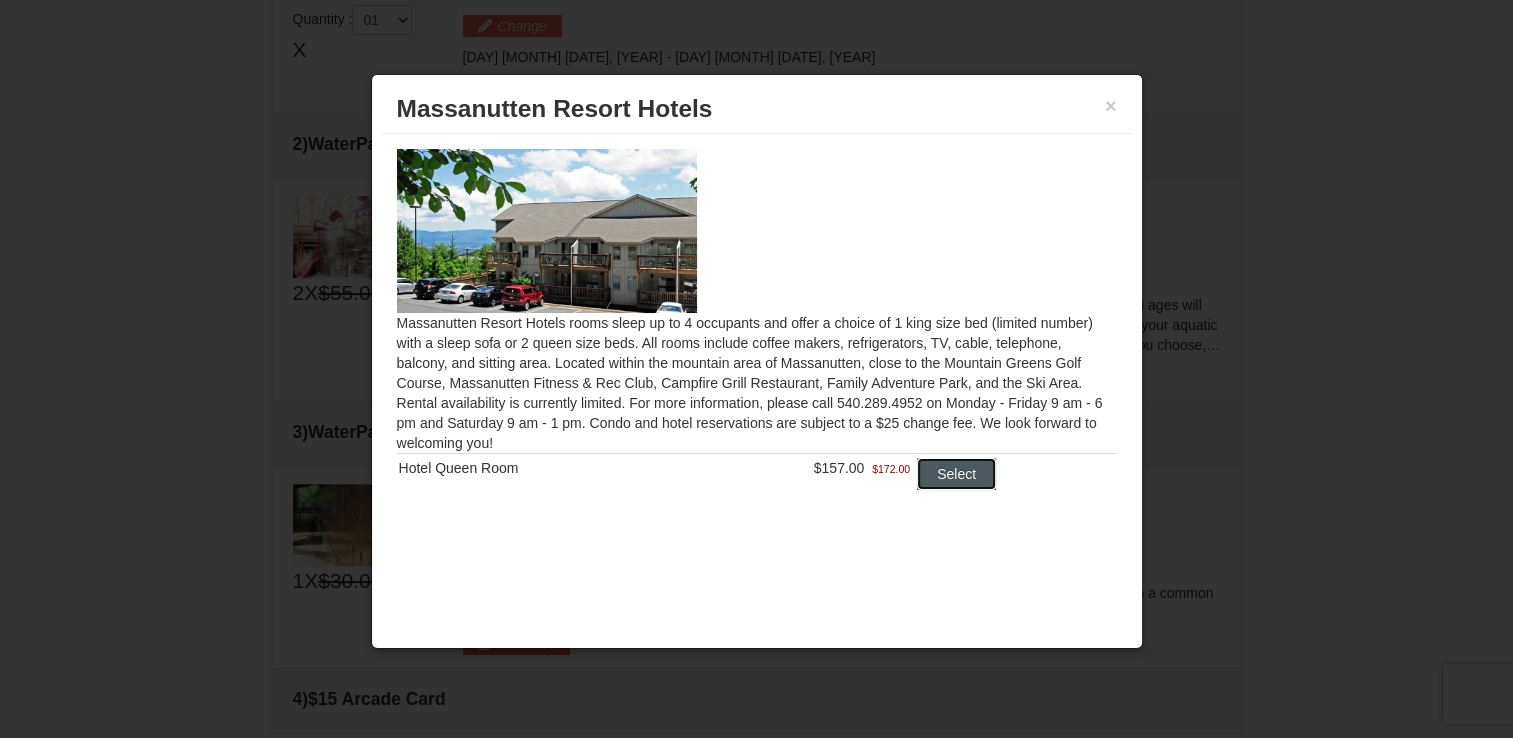 click on "Select" at bounding box center (956, 474) 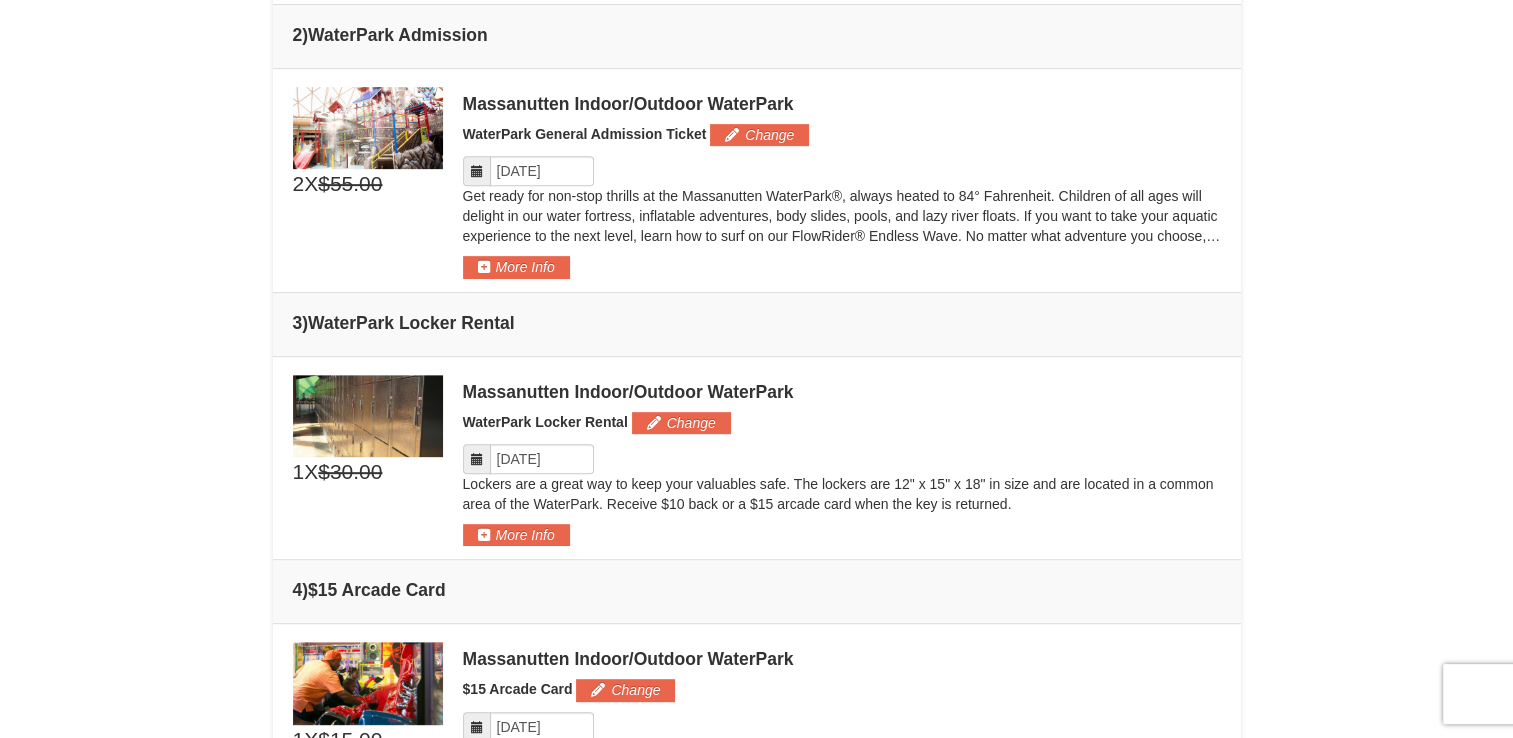 scroll, scrollTop: 846, scrollLeft: 0, axis: vertical 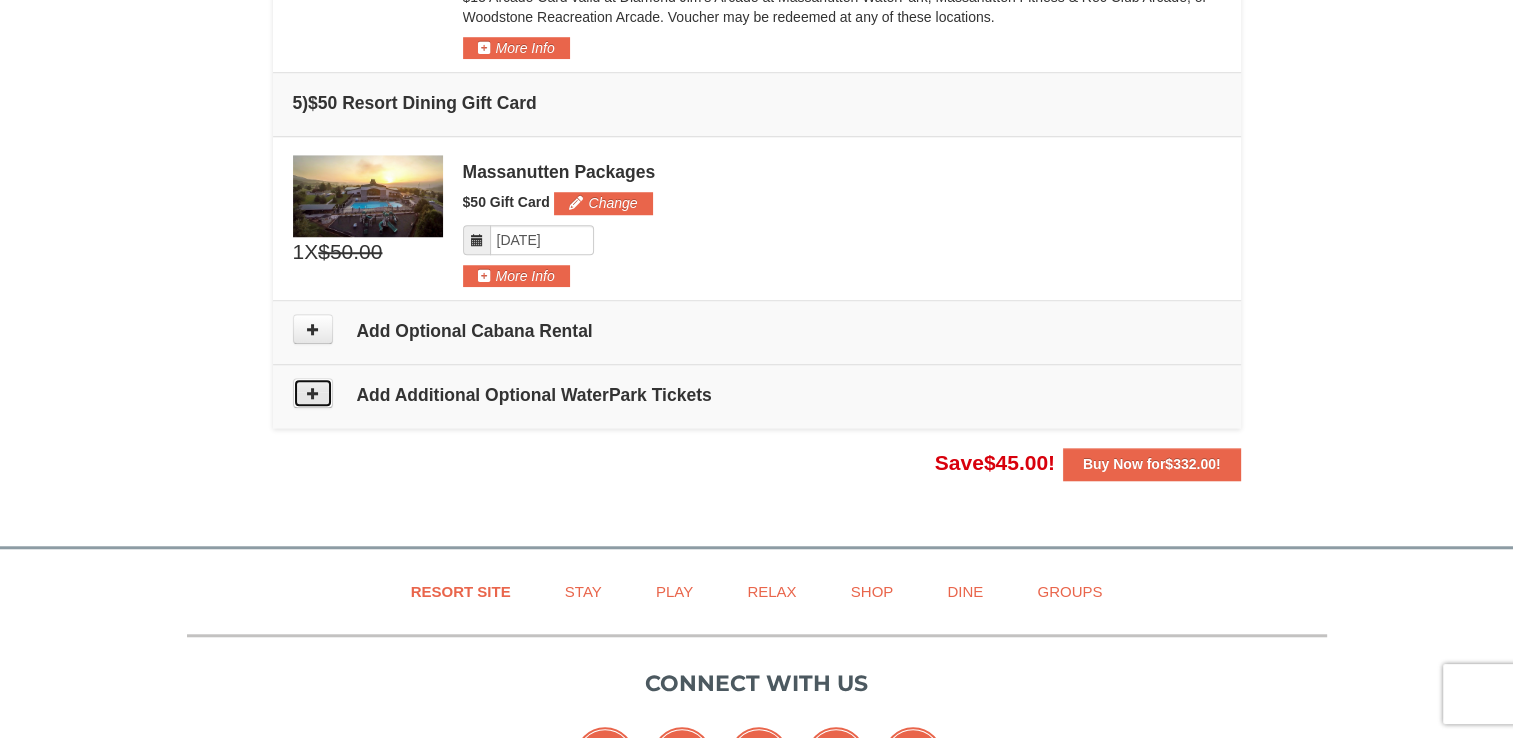 click at bounding box center [313, 393] 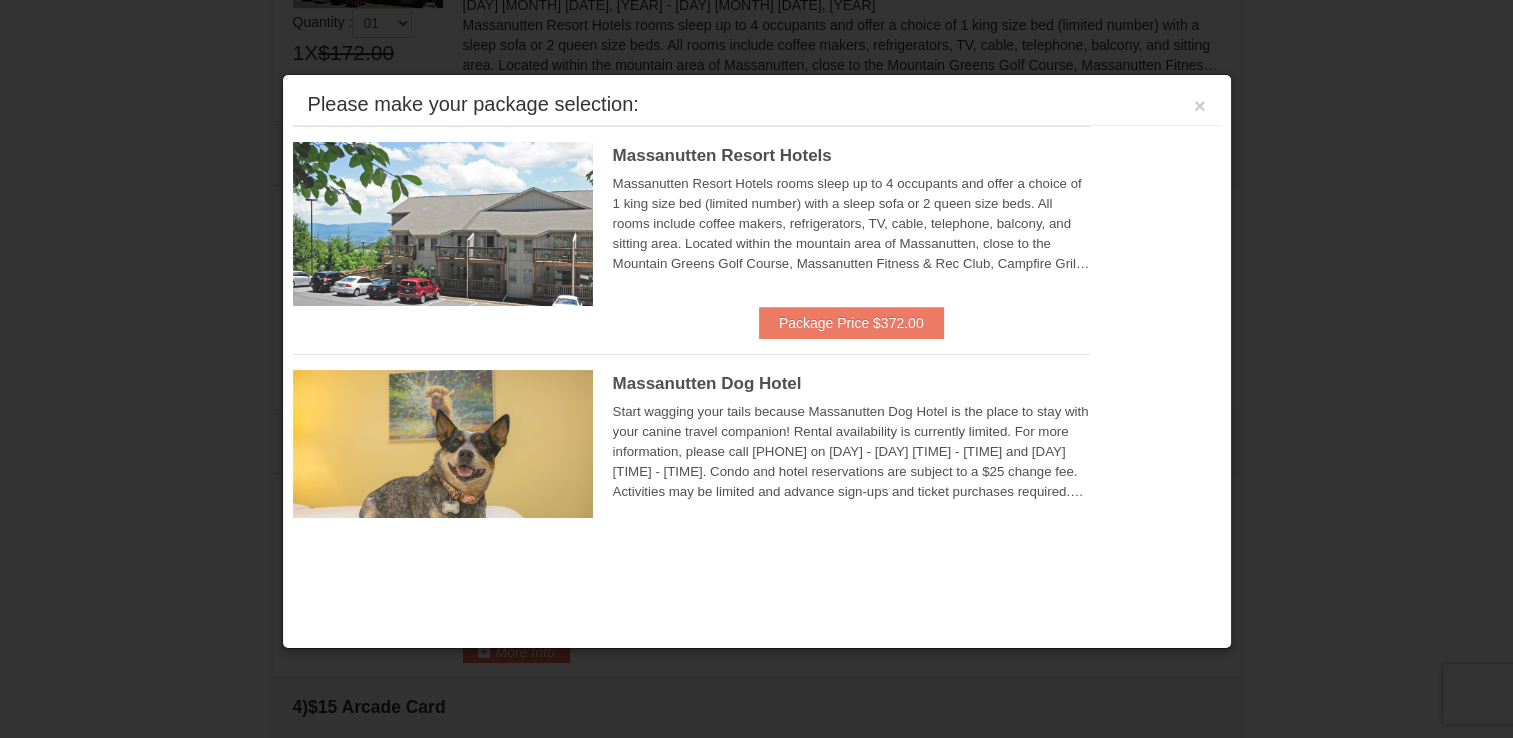 scroll, scrollTop: 635, scrollLeft: 0, axis: vertical 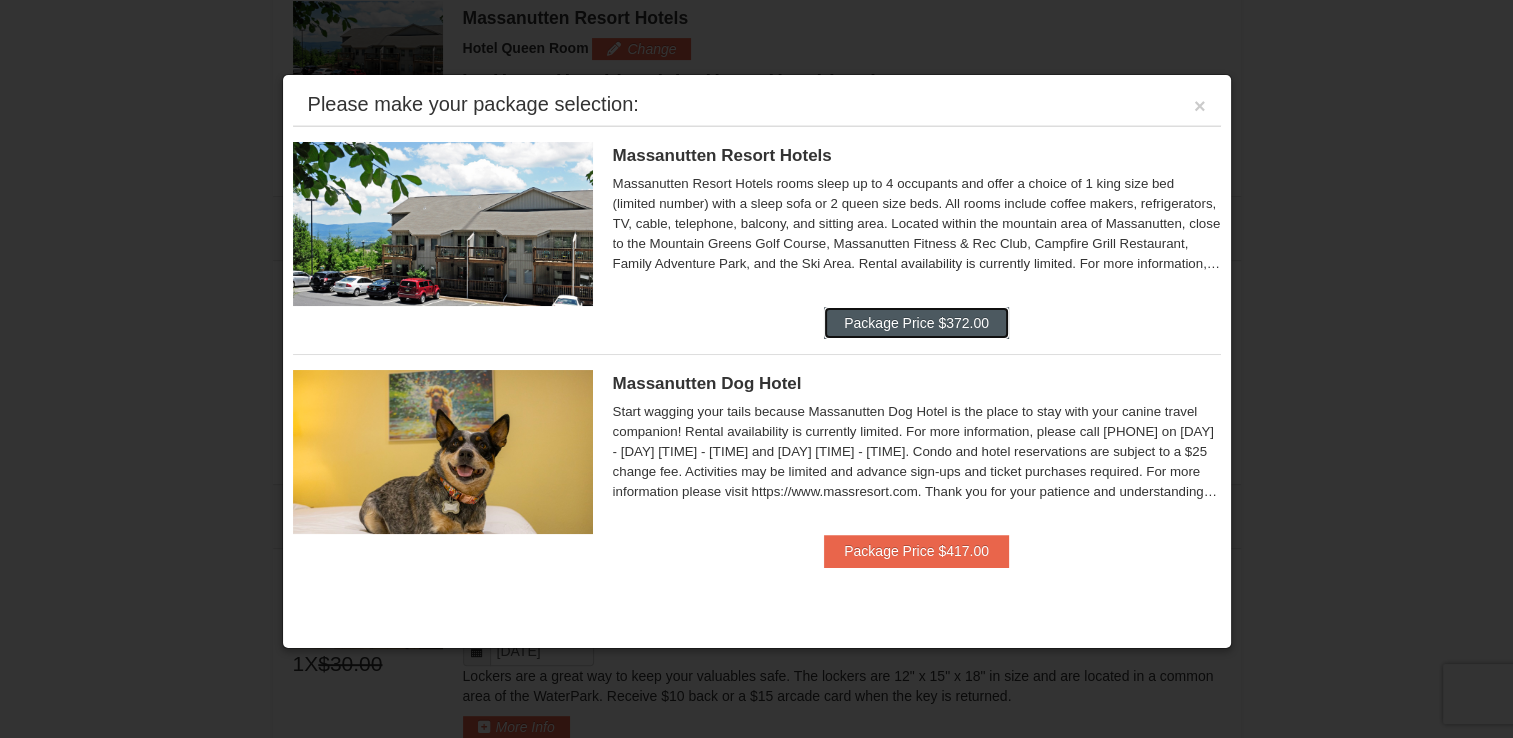 click on "Package Price $372.00" at bounding box center (916, 323) 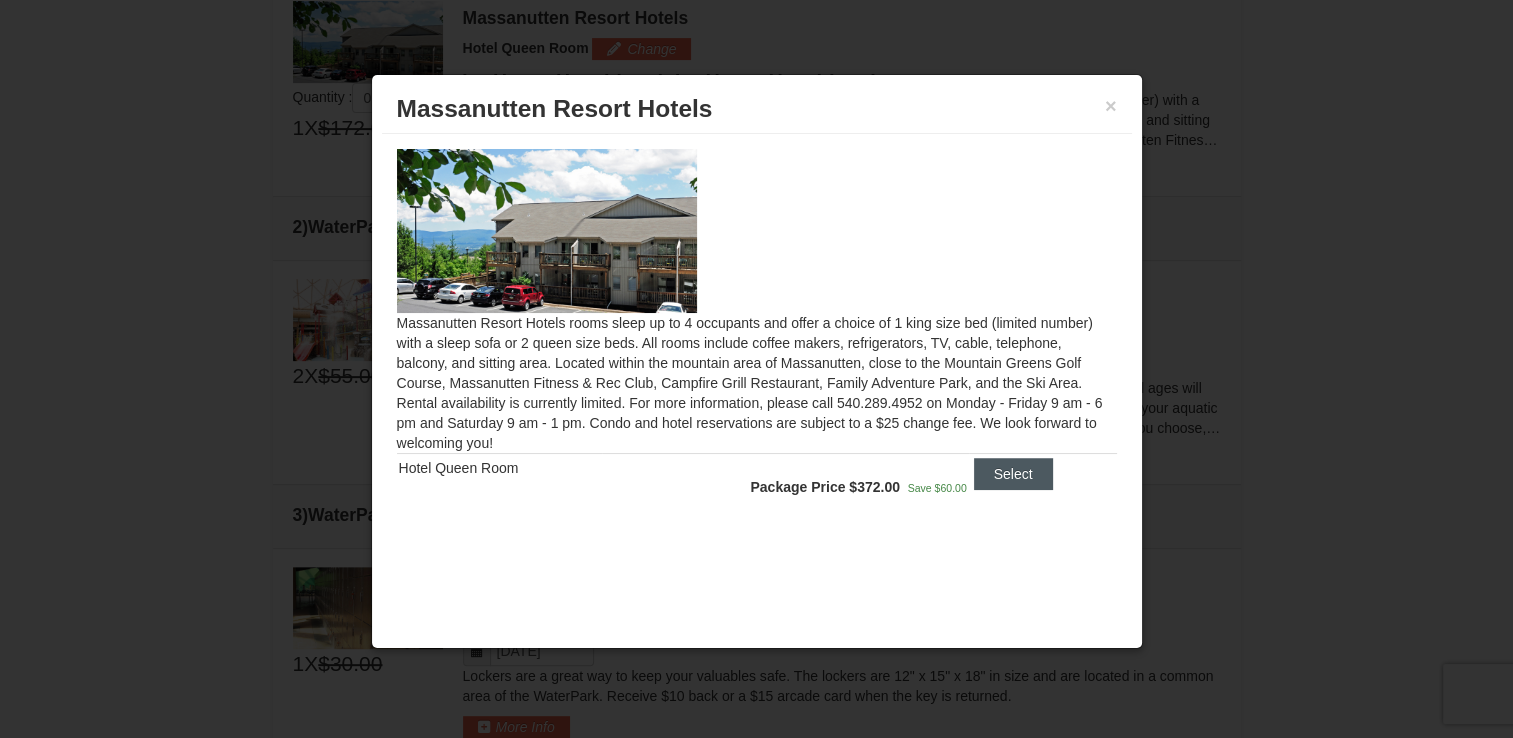 click on "Select" at bounding box center [1013, 474] 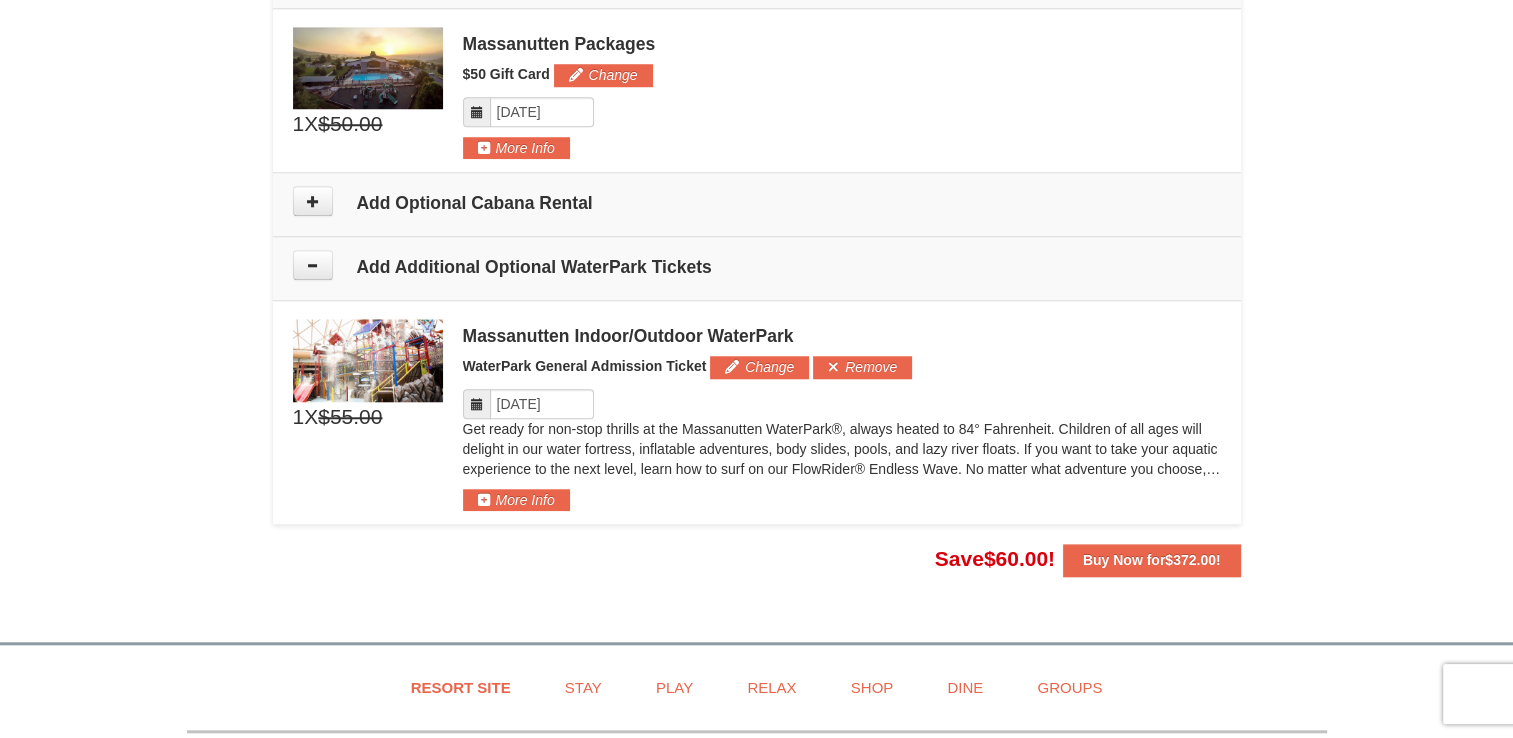 scroll, scrollTop: 1709, scrollLeft: 0, axis: vertical 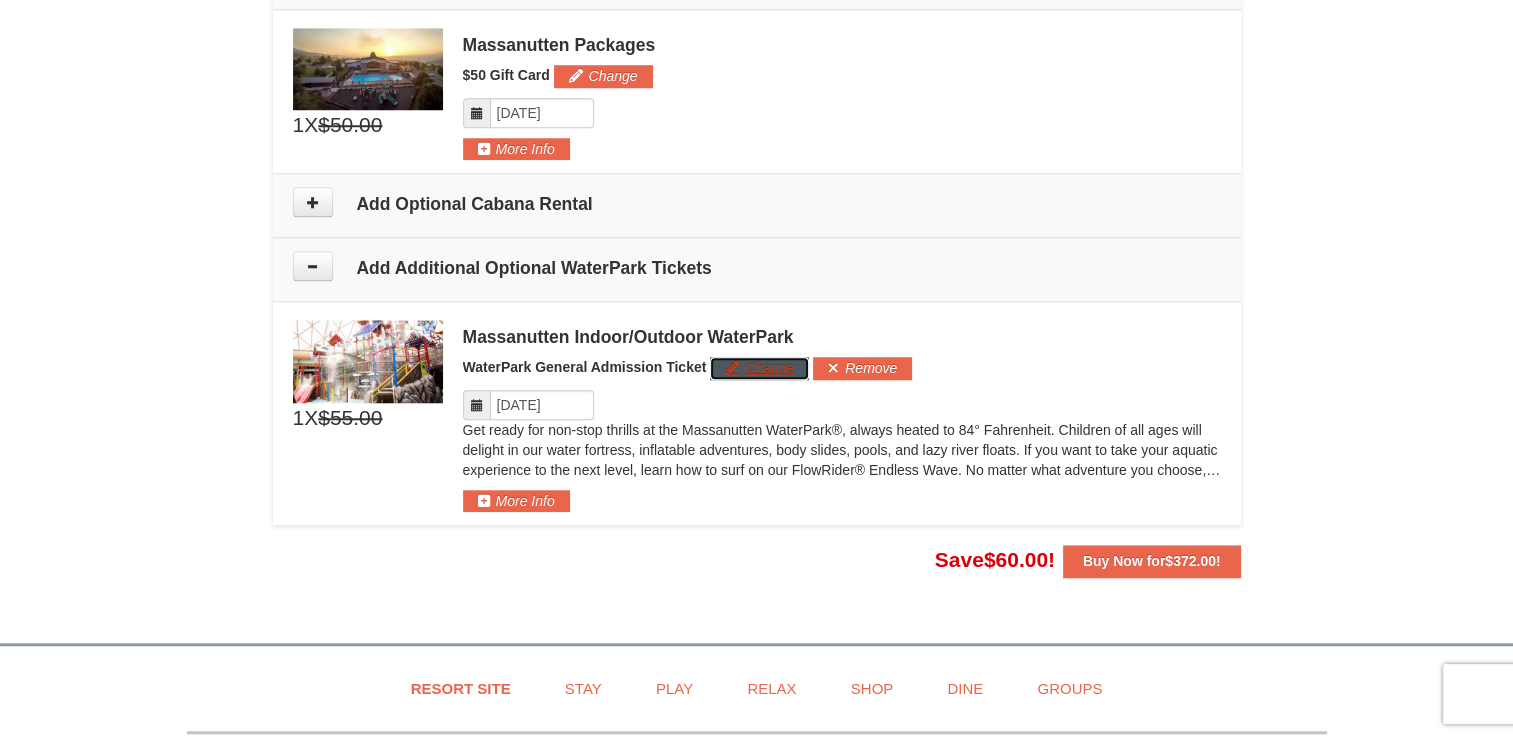 click on "Change" at bounding box center [759, 368] 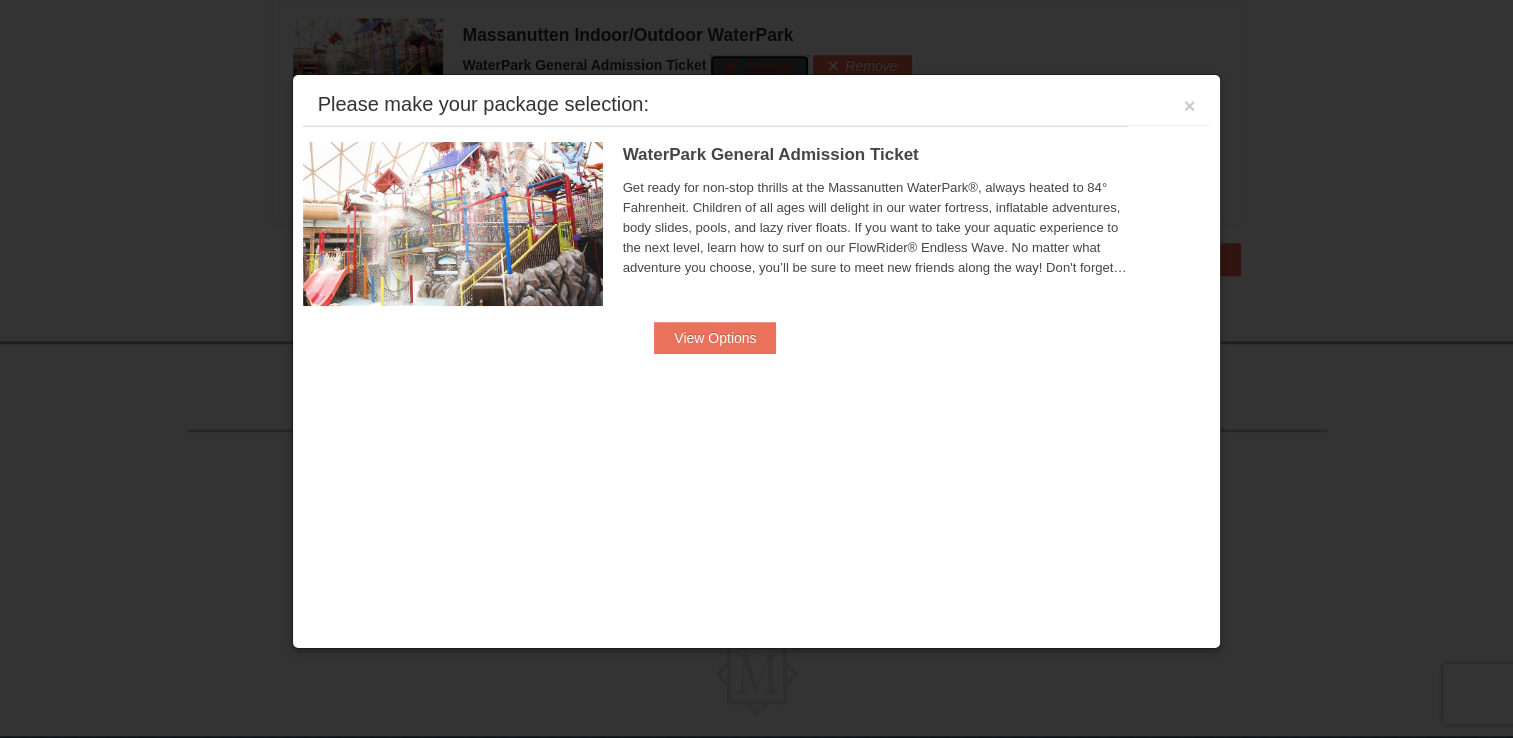 scroll, scrollTop: 2024, scrollLeft: 0, axis: vertical 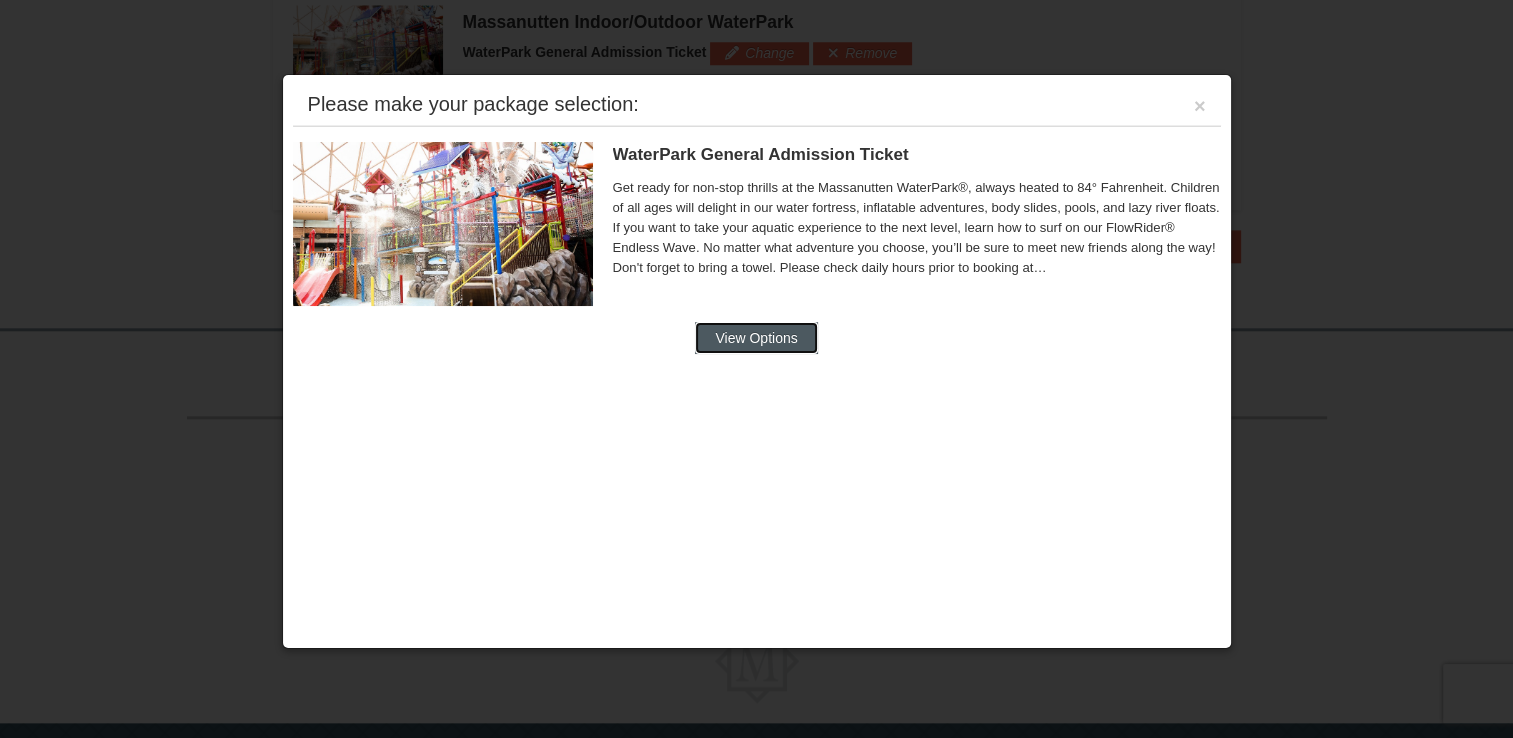 click on "View Options" at bounding box center [756, 338] 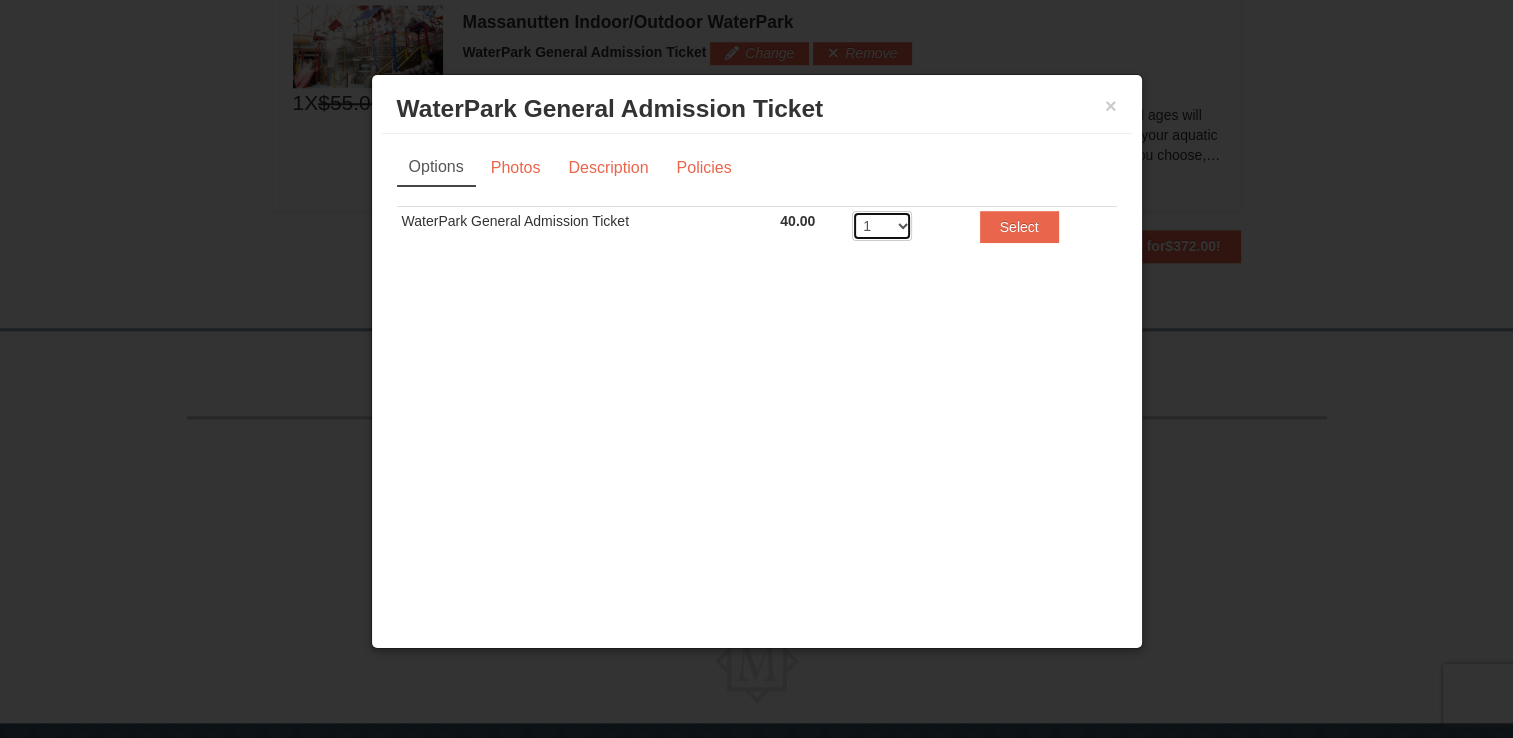 click on "1 2 3 4 5 6 7 8 9 10 11 12 13 14 15 16 17 18 19 20" at bounding box center [882, 226] 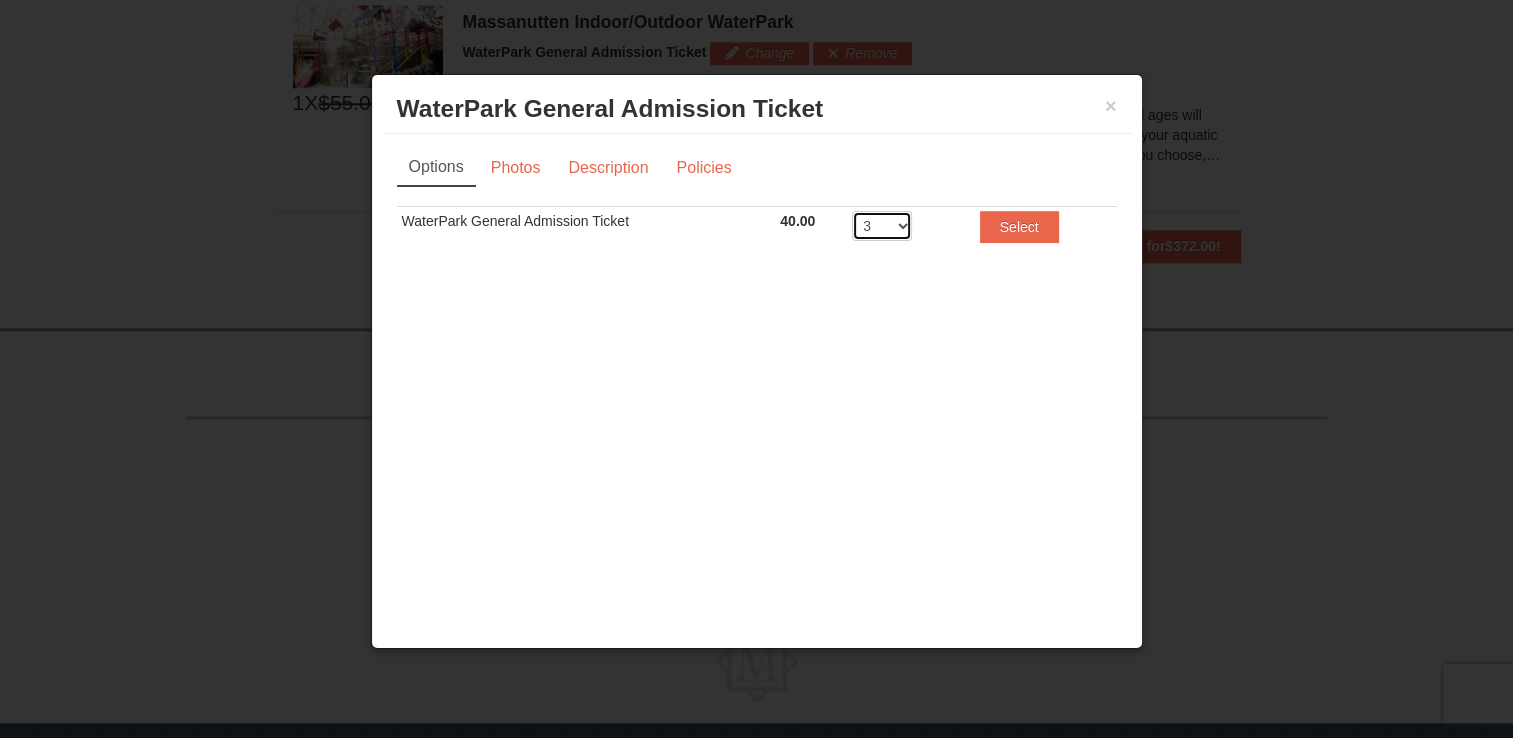 click on "1 2 3 4 5 6 7 8 9 10 11 12 13 14 15 16 17 18 19 20" at bounding box center (882, 226) 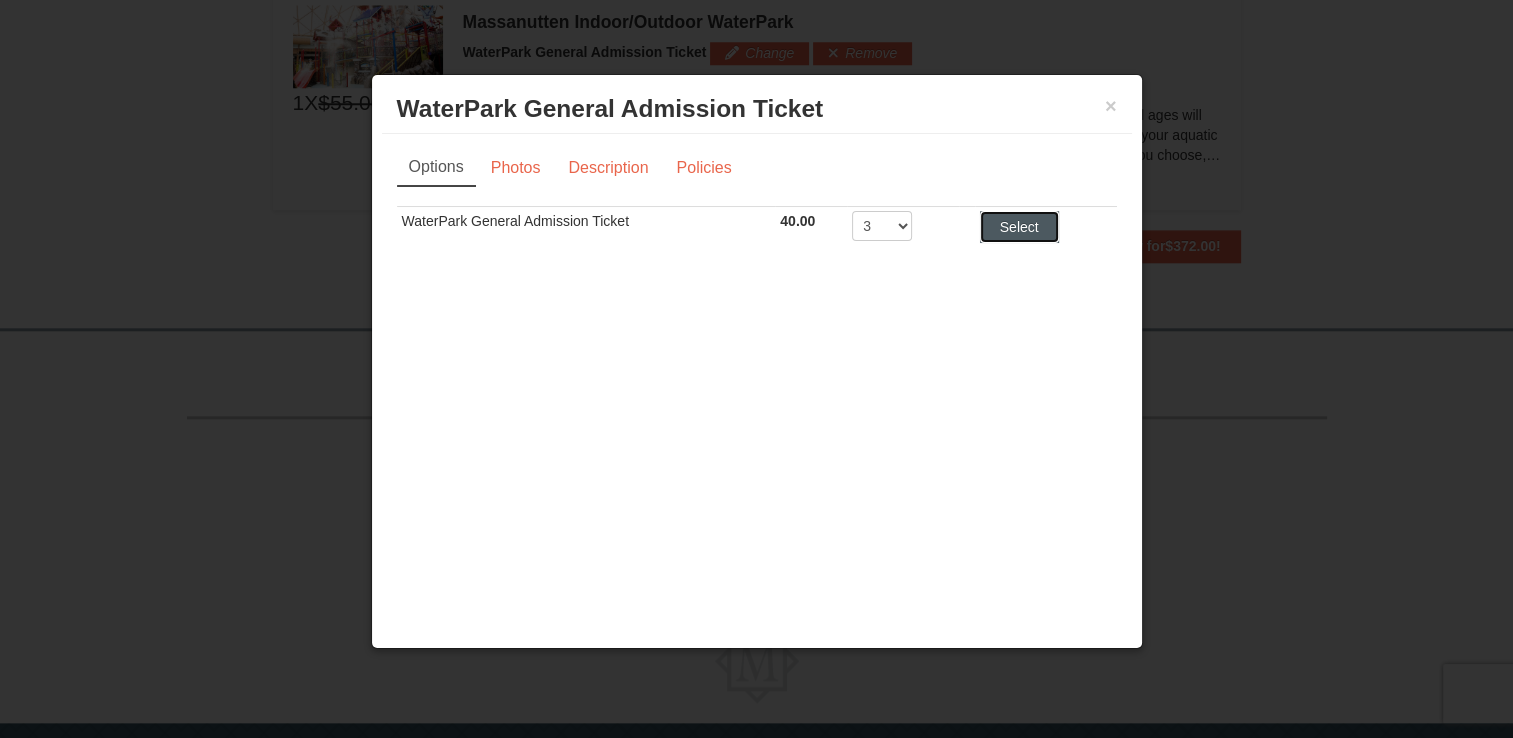 click on "Select" at bounding box center (1019, 227) 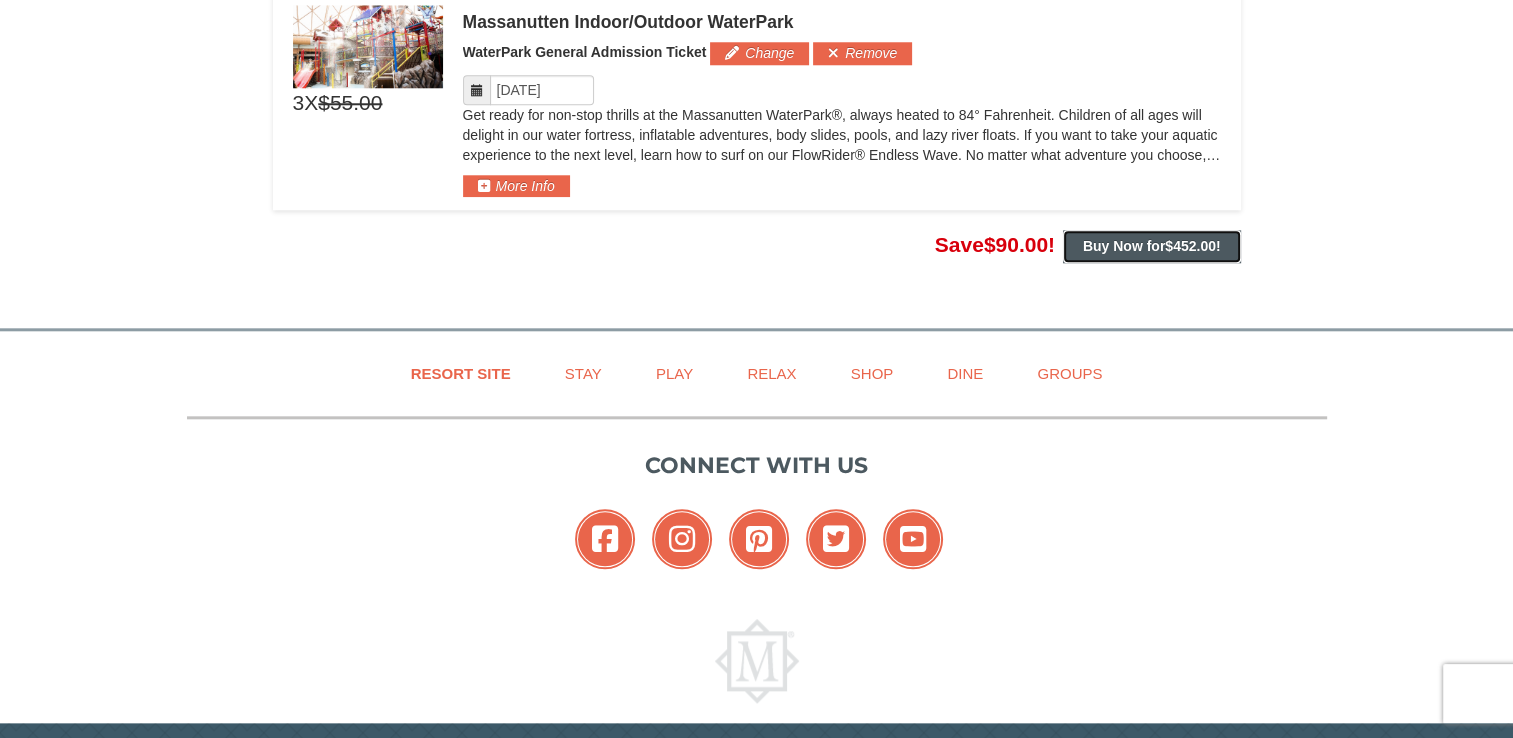 click on "Buy Now for
$452.00 !" at bounding box center [1152, 246] 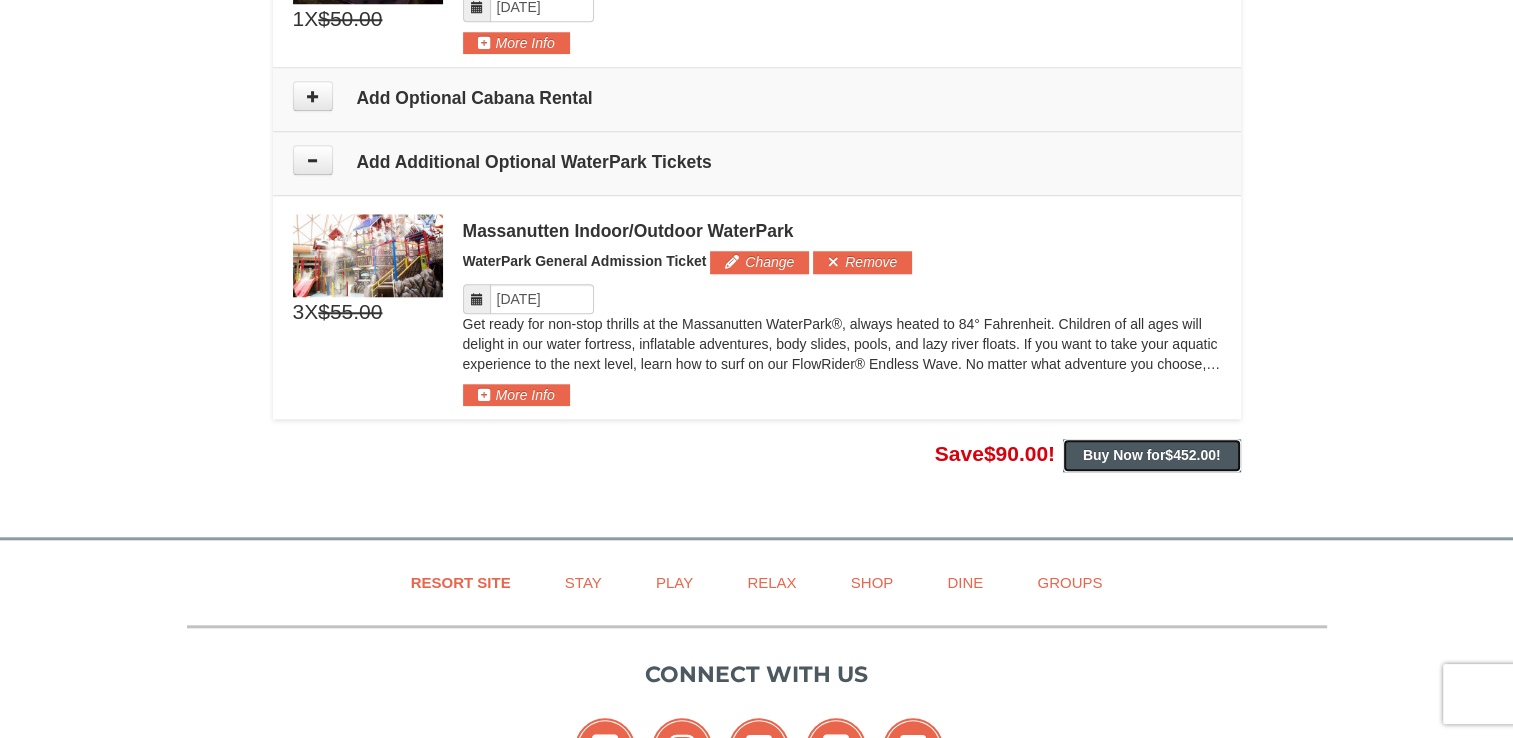 scroll, scrollTop: 1814, scrollLeft: 0, axis: vertical 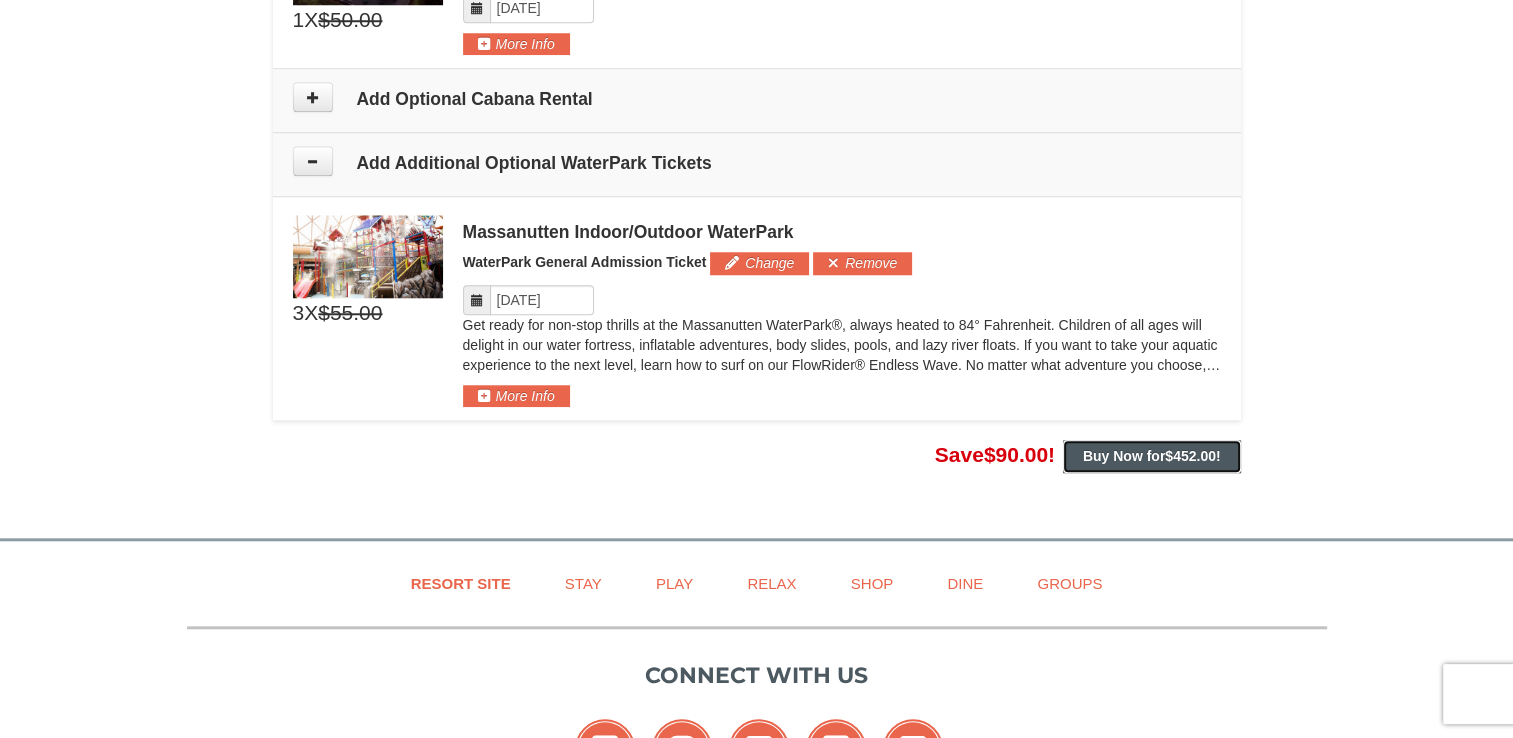 click on "Buy Now for
$452.00 !" at bounding box center (1152, 456) 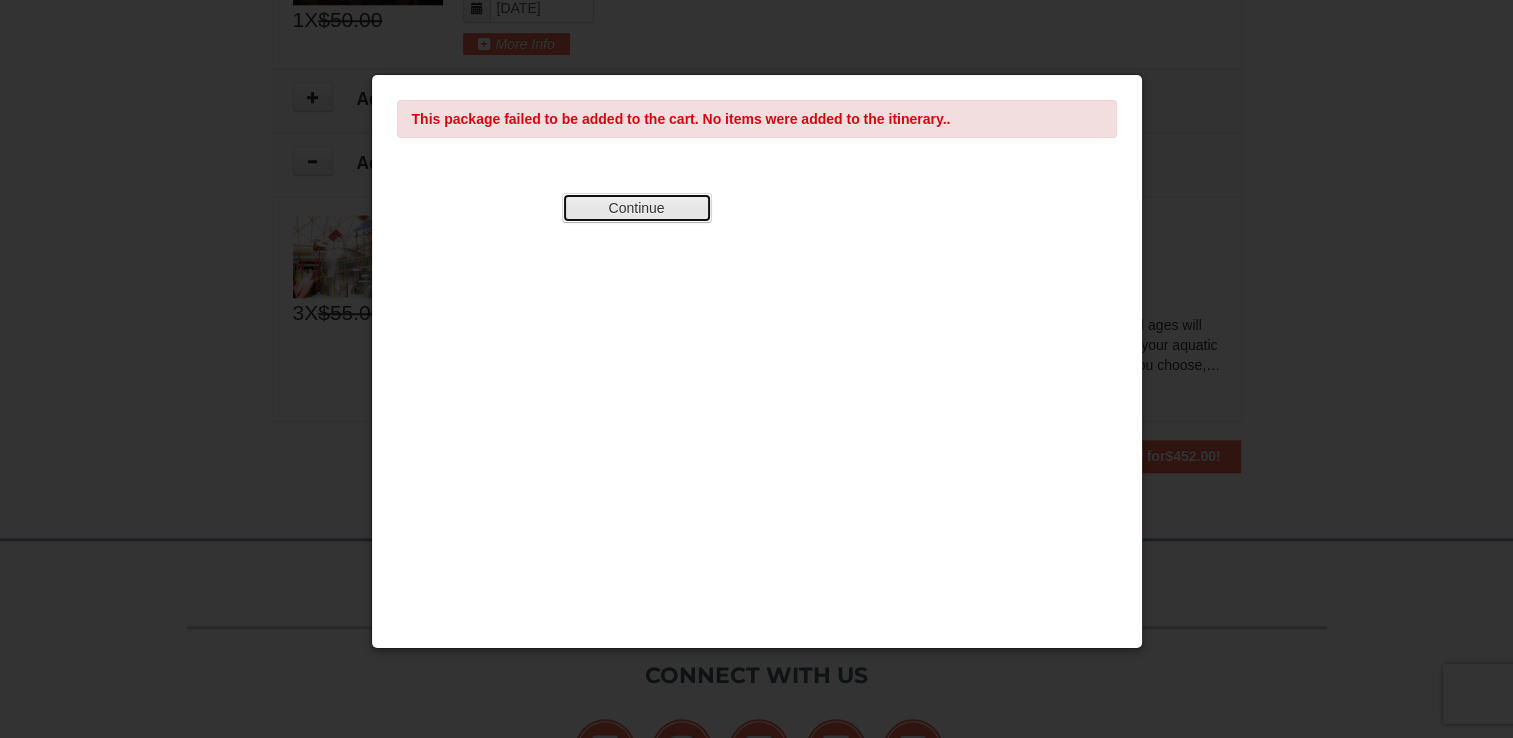 click on "Continue" at bounding box center (637, 208) 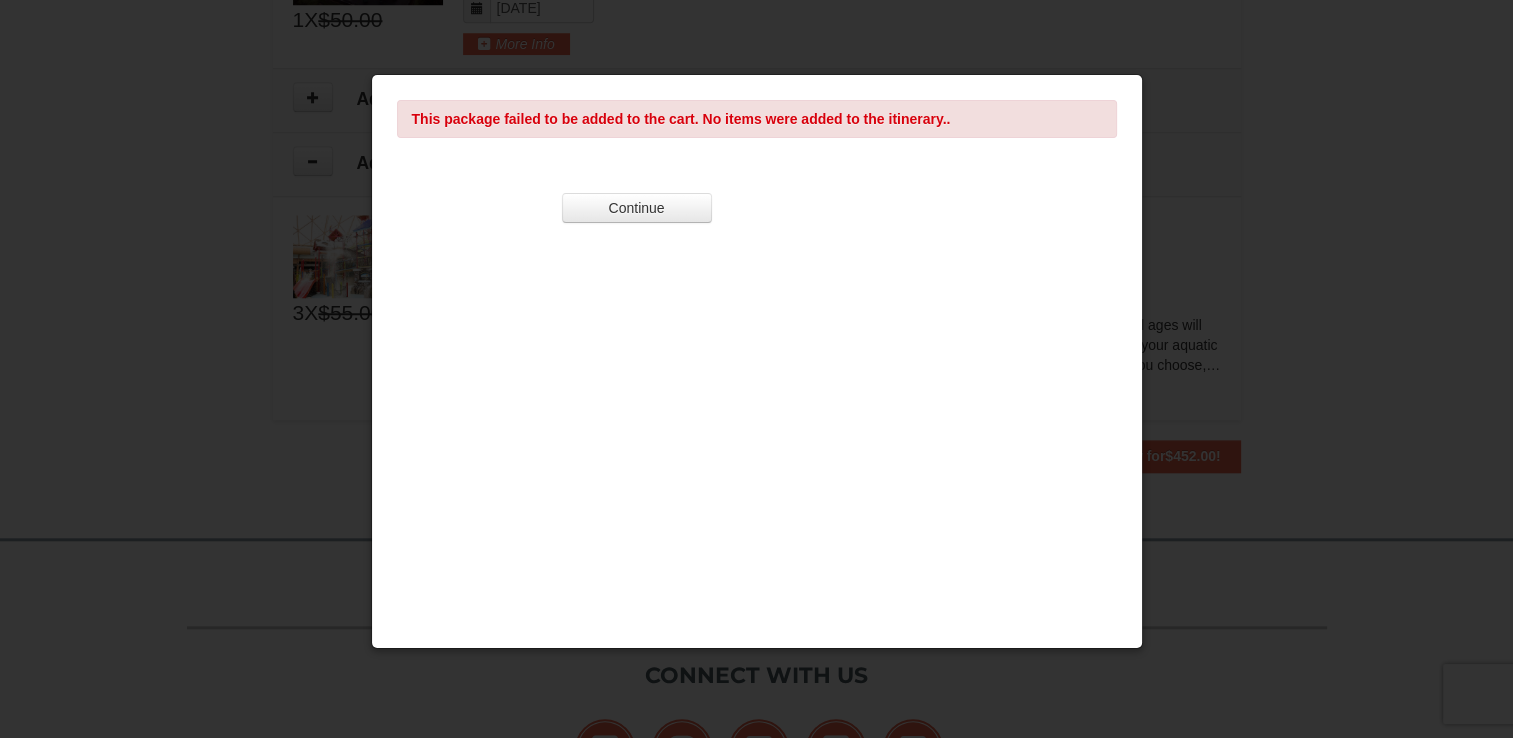 click at bounding box center (756, 369) 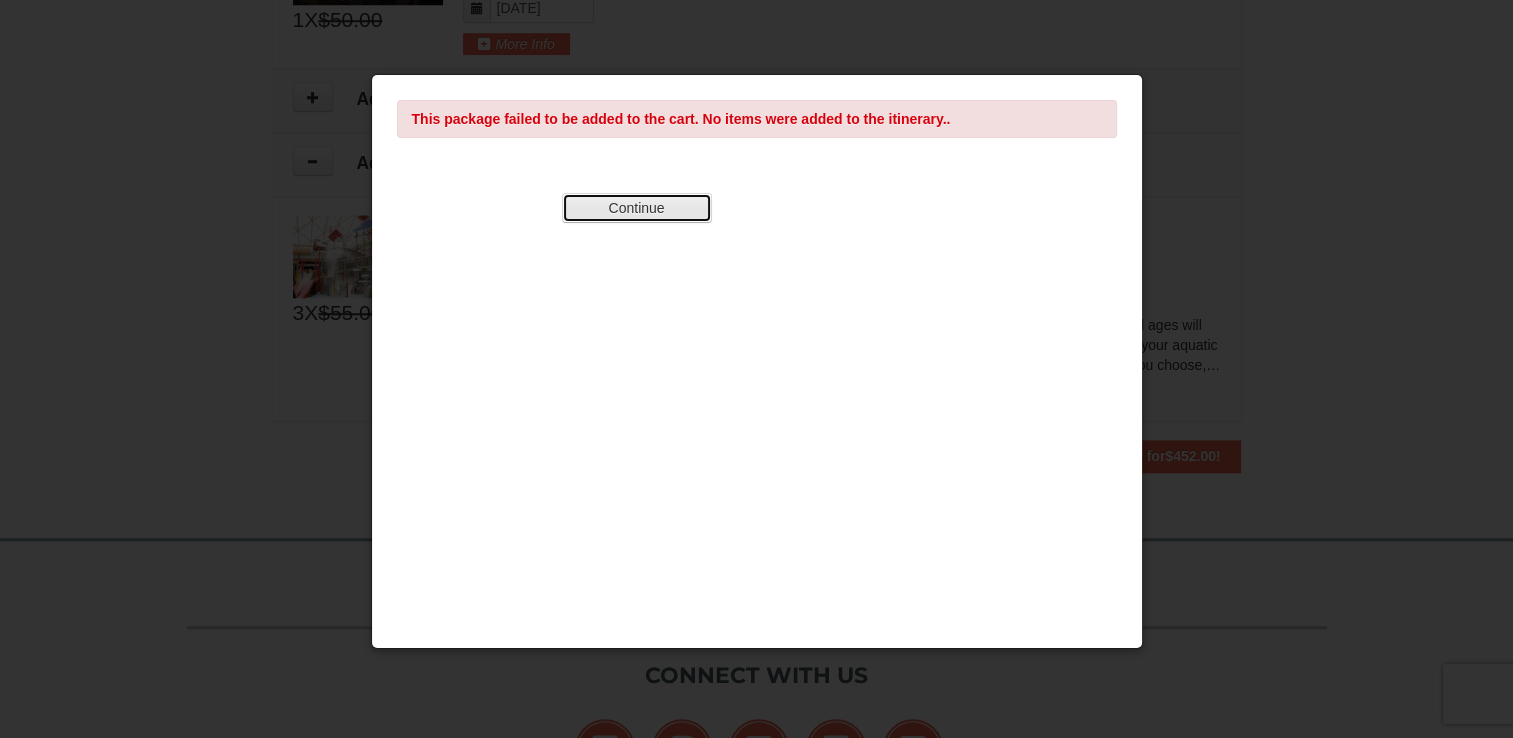 click on "Continue" at bounding box center [637, 208] 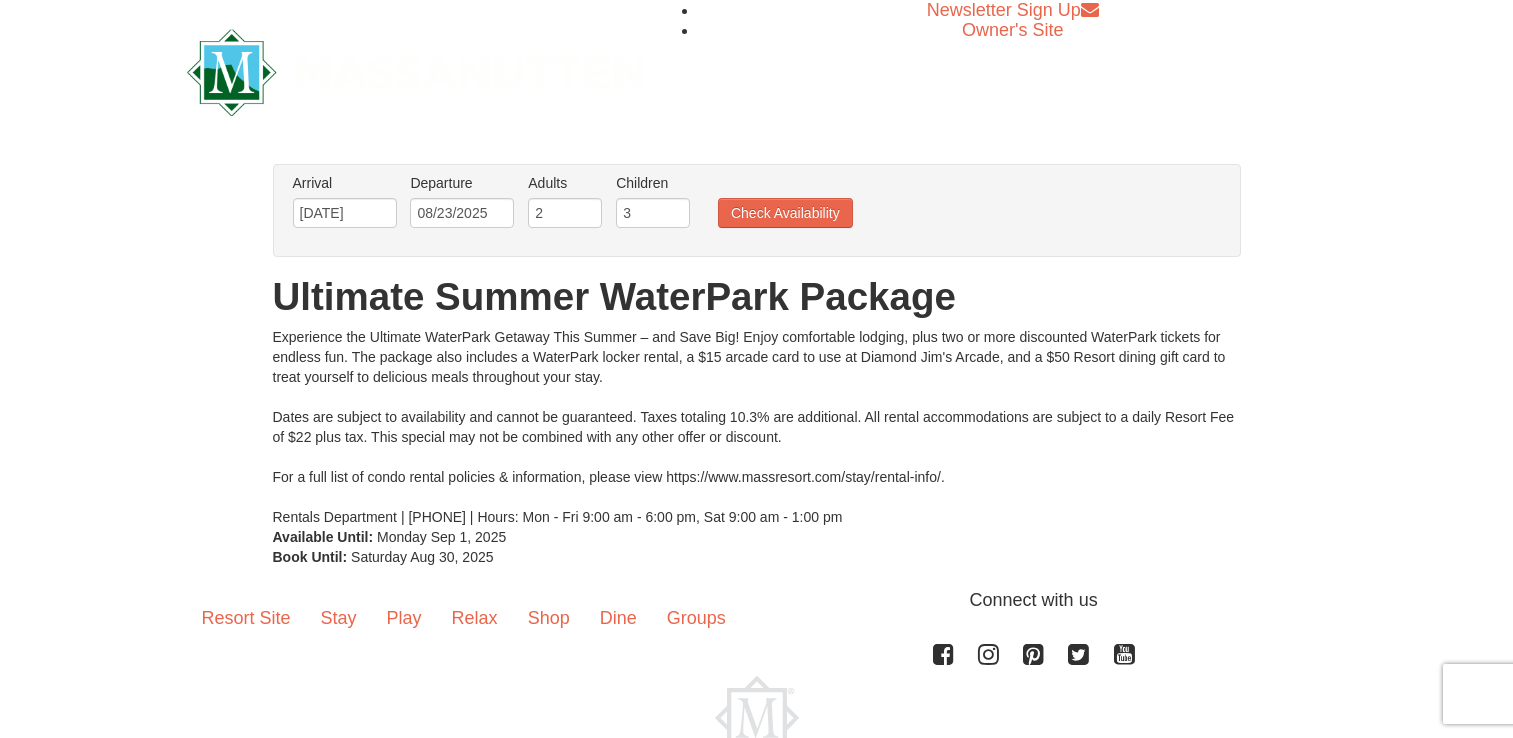scroll, scrollTop: 0, scrollLeft: 0, axis: both 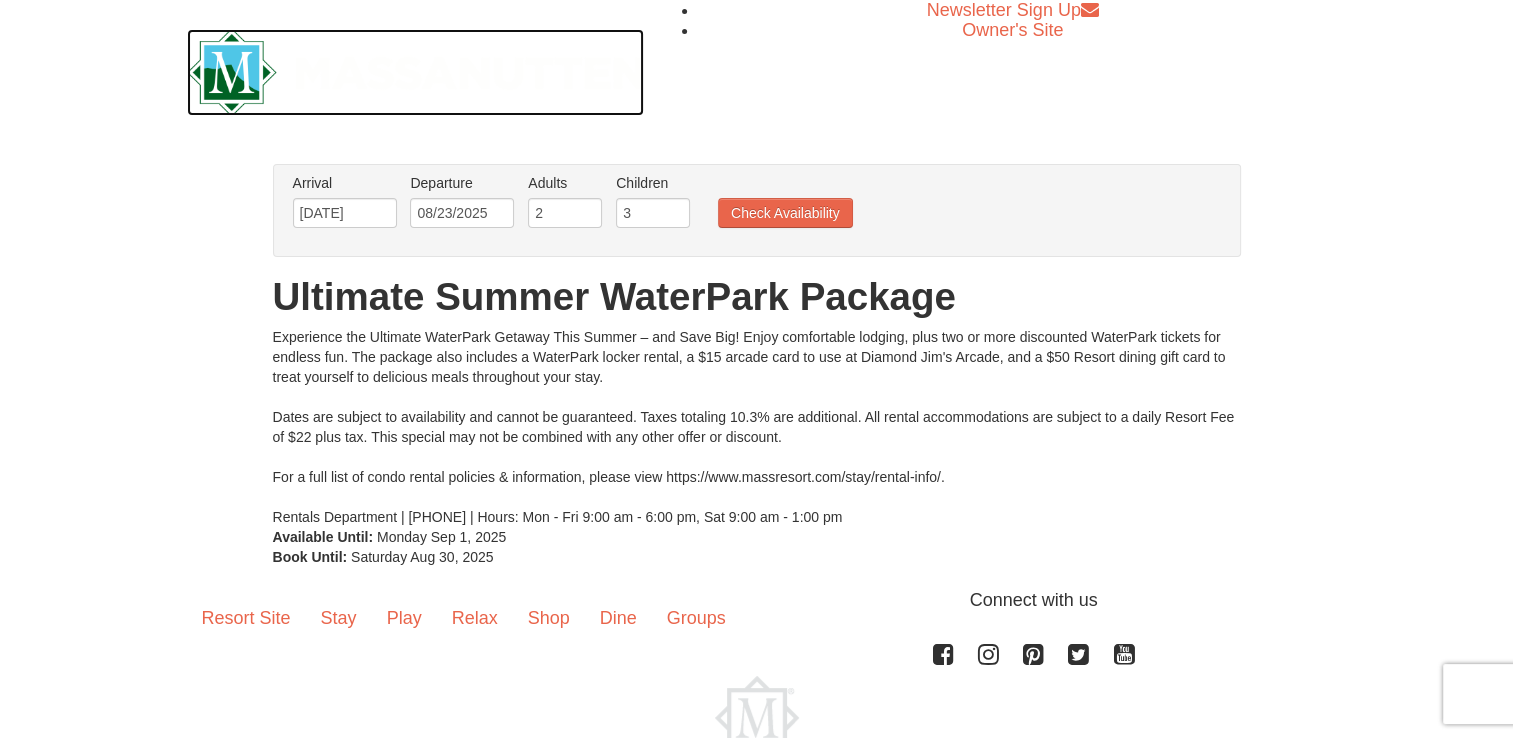 click at bounding box center [416, 72] 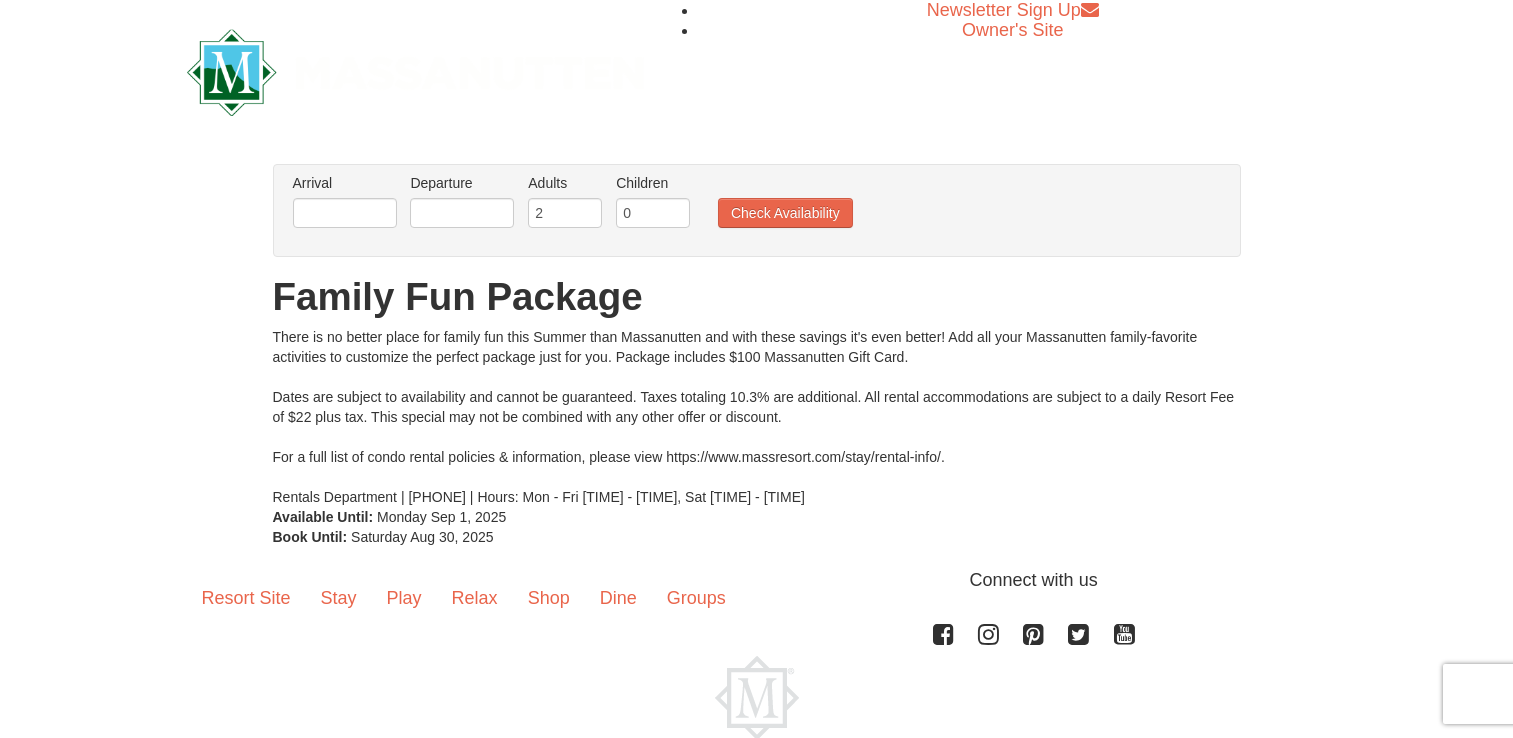 scroll, scrollTop: 0, scrollLeft: 0, axis: both 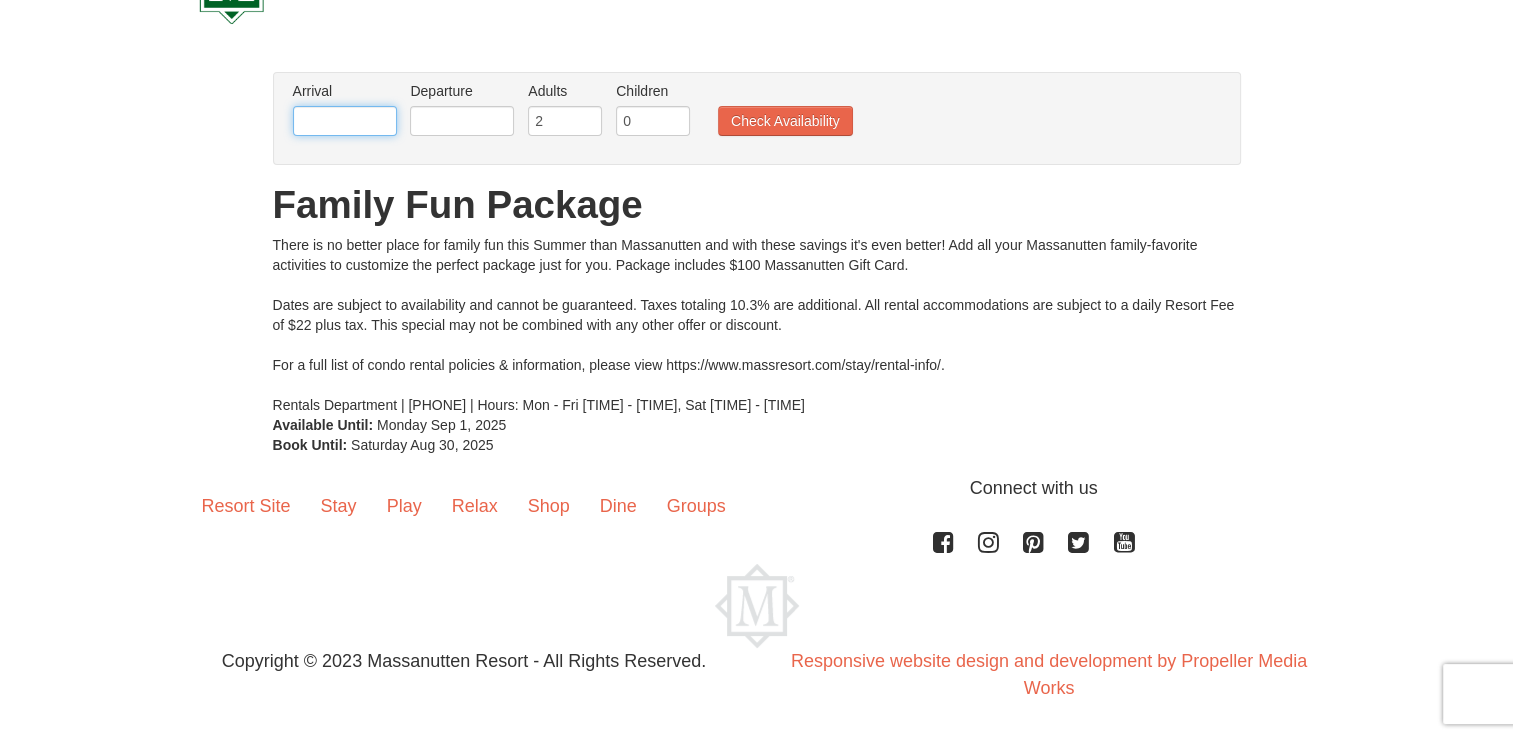 click at bounding box center [345, 121] 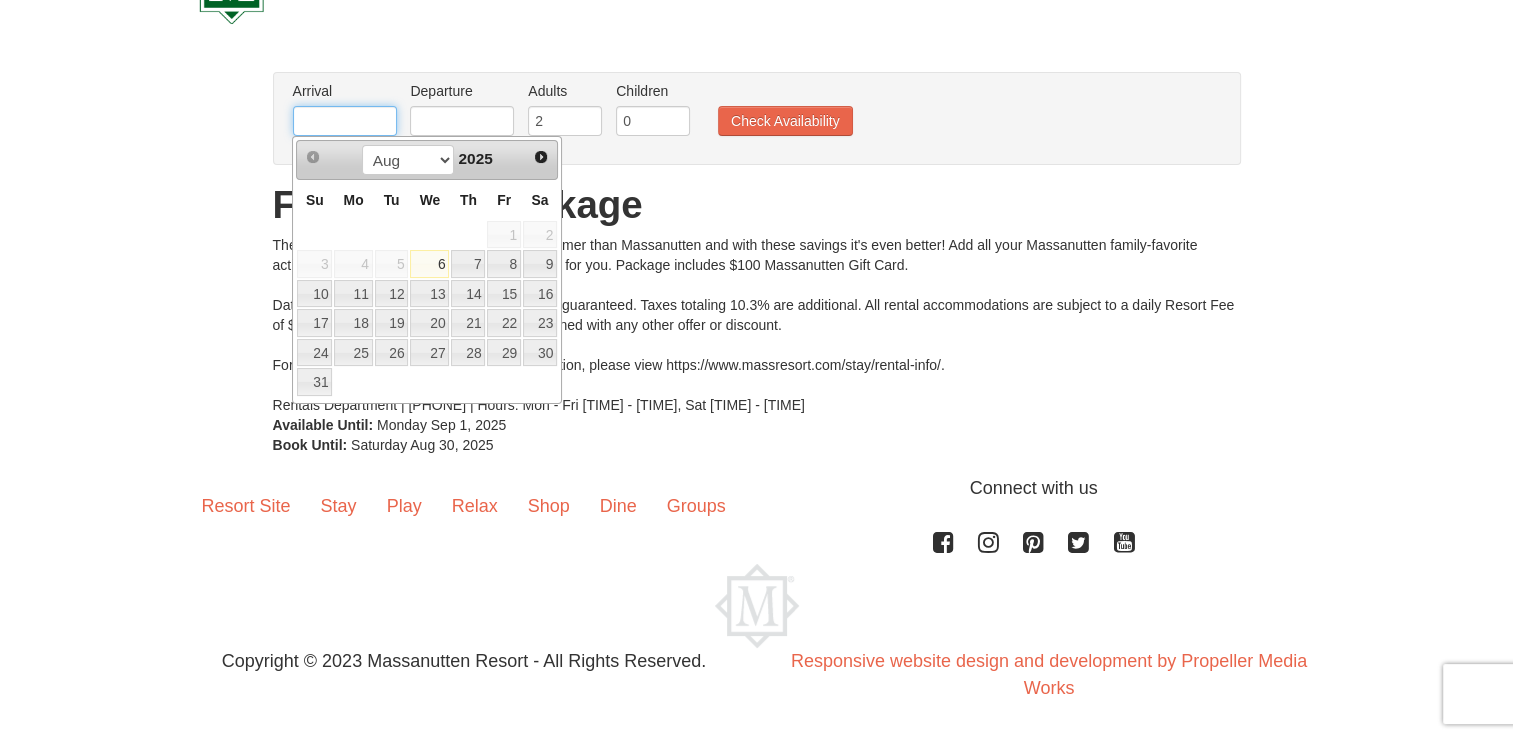 type on "[DATE]" 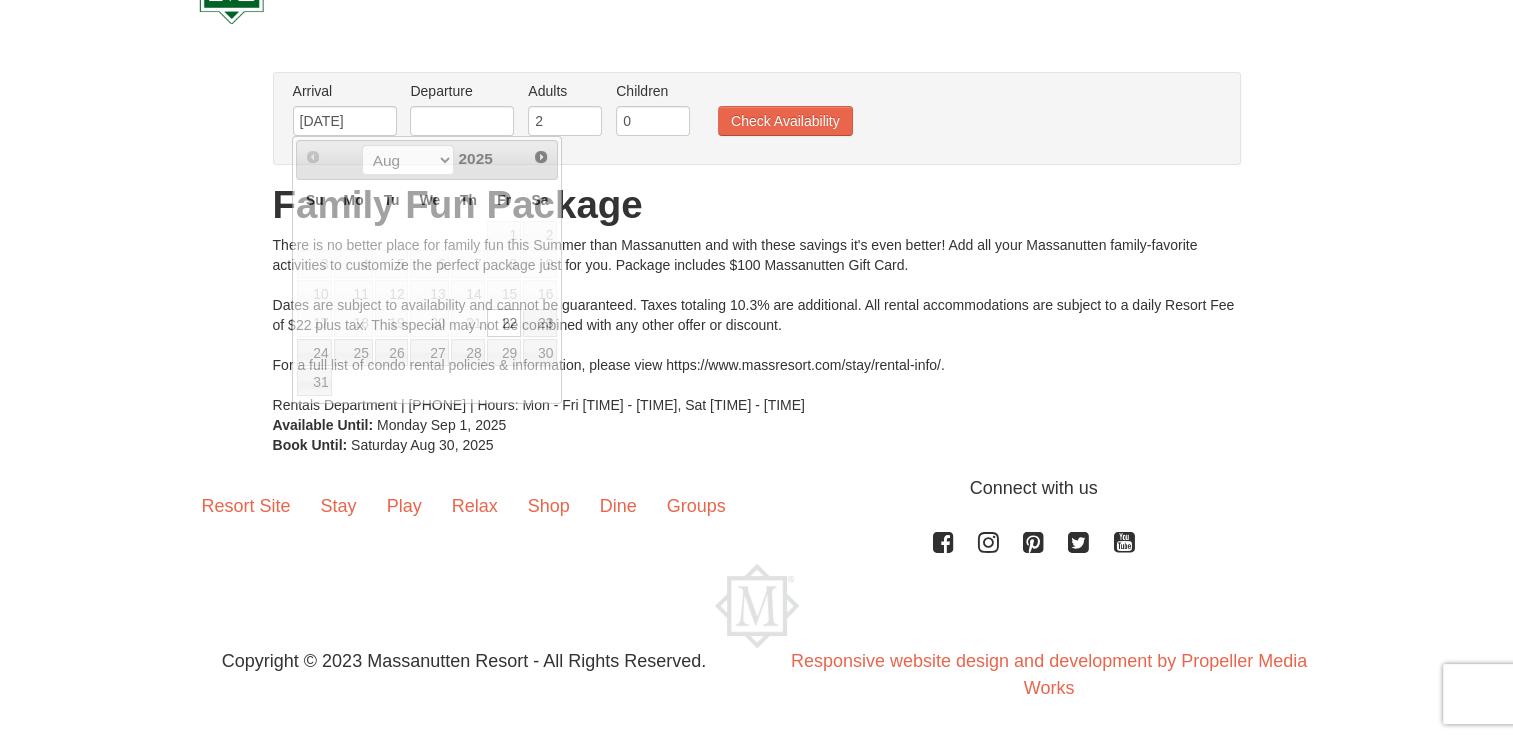 click on "Departure Please format dates MM/DD/YYYY Please format dates MM/DD/YYYY" at bounding box center (462, 113) 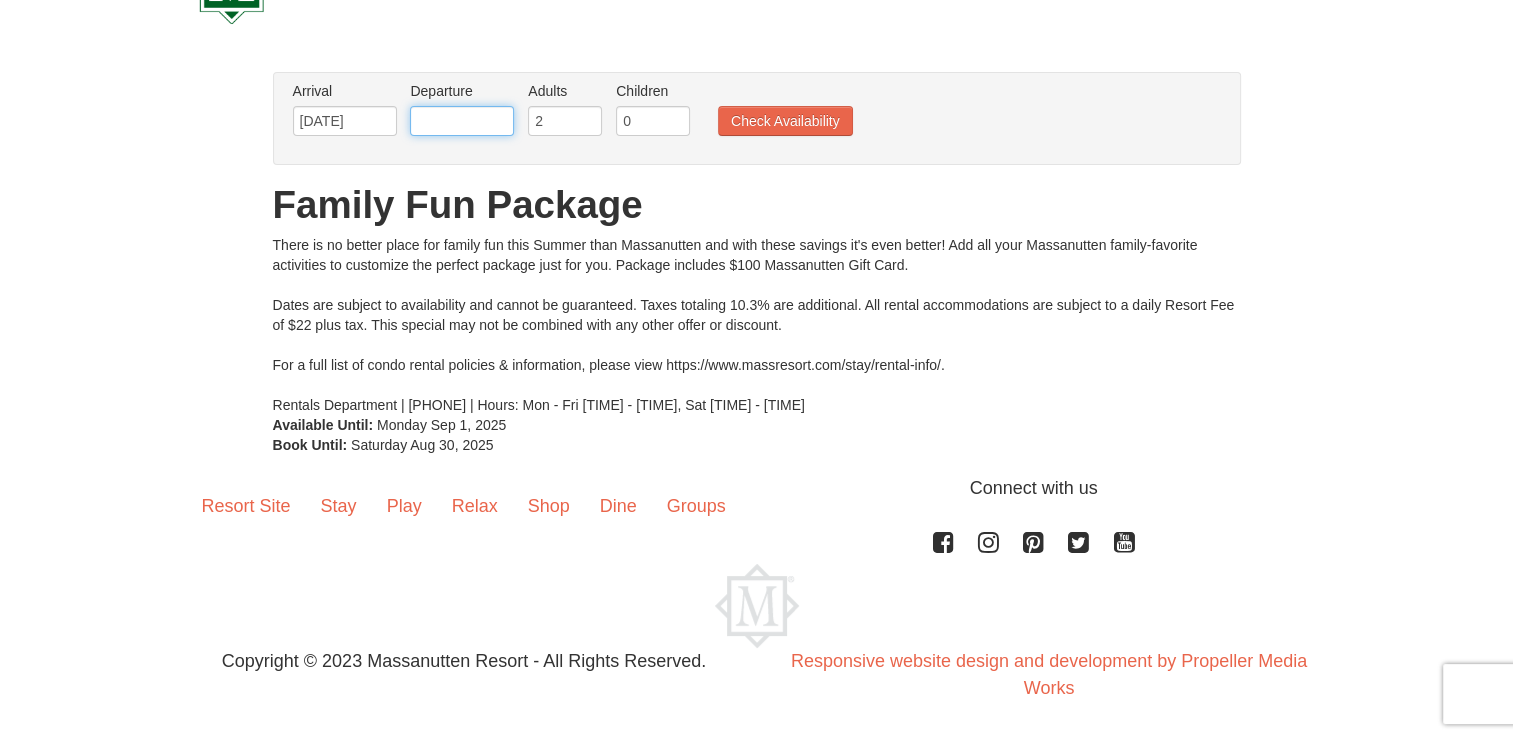 click at bounding box center [462, 121] 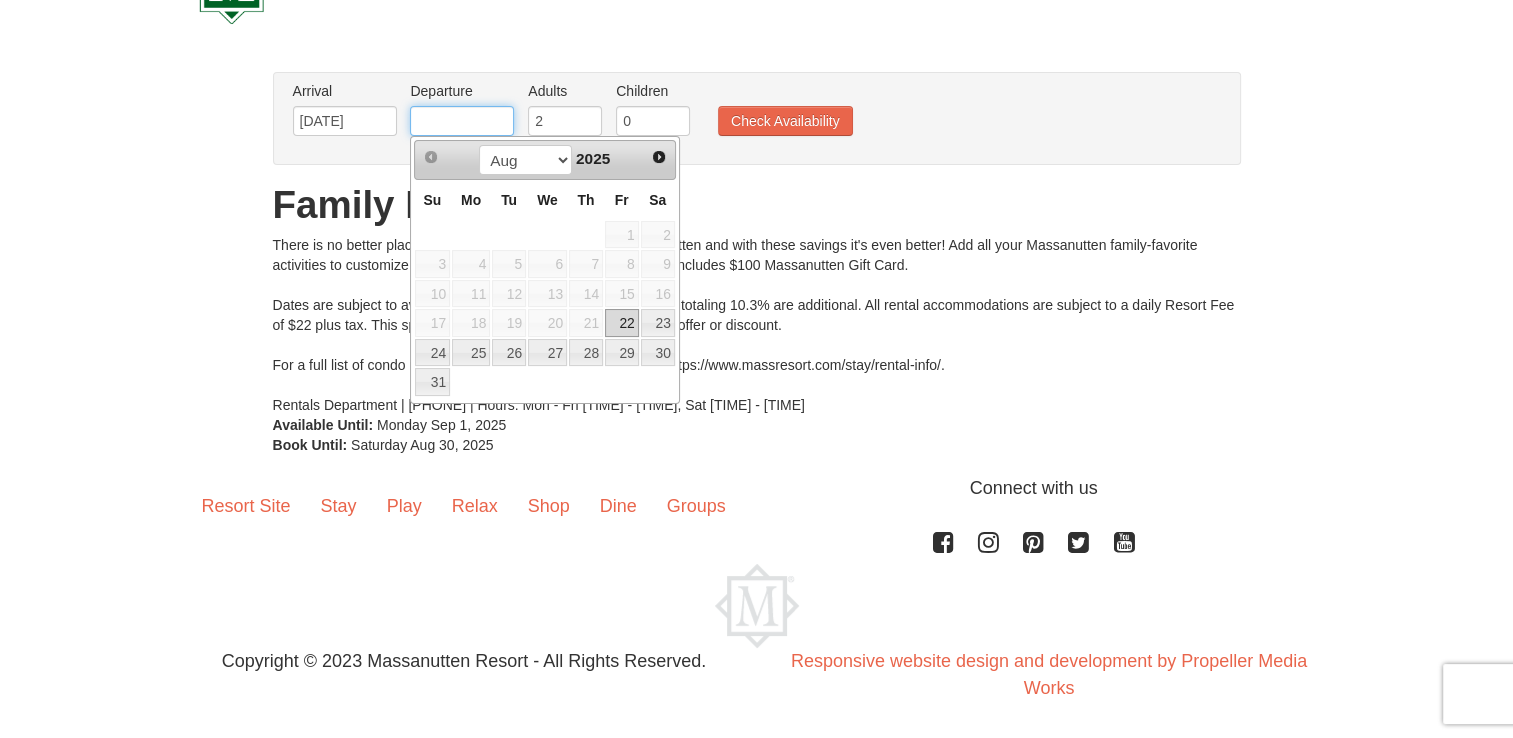 type on "08/23/2025" 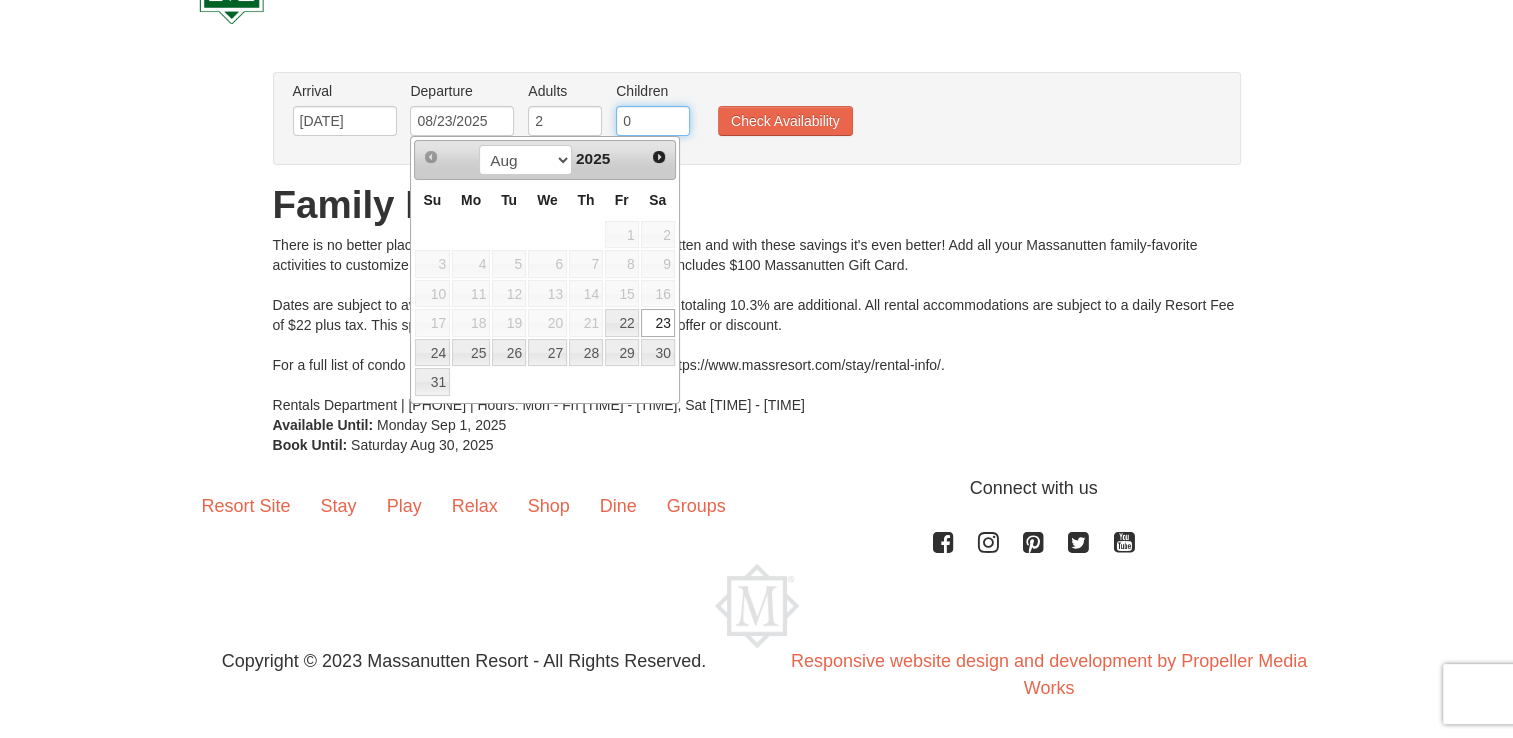 click on "0" at bounding box center (653, 121) 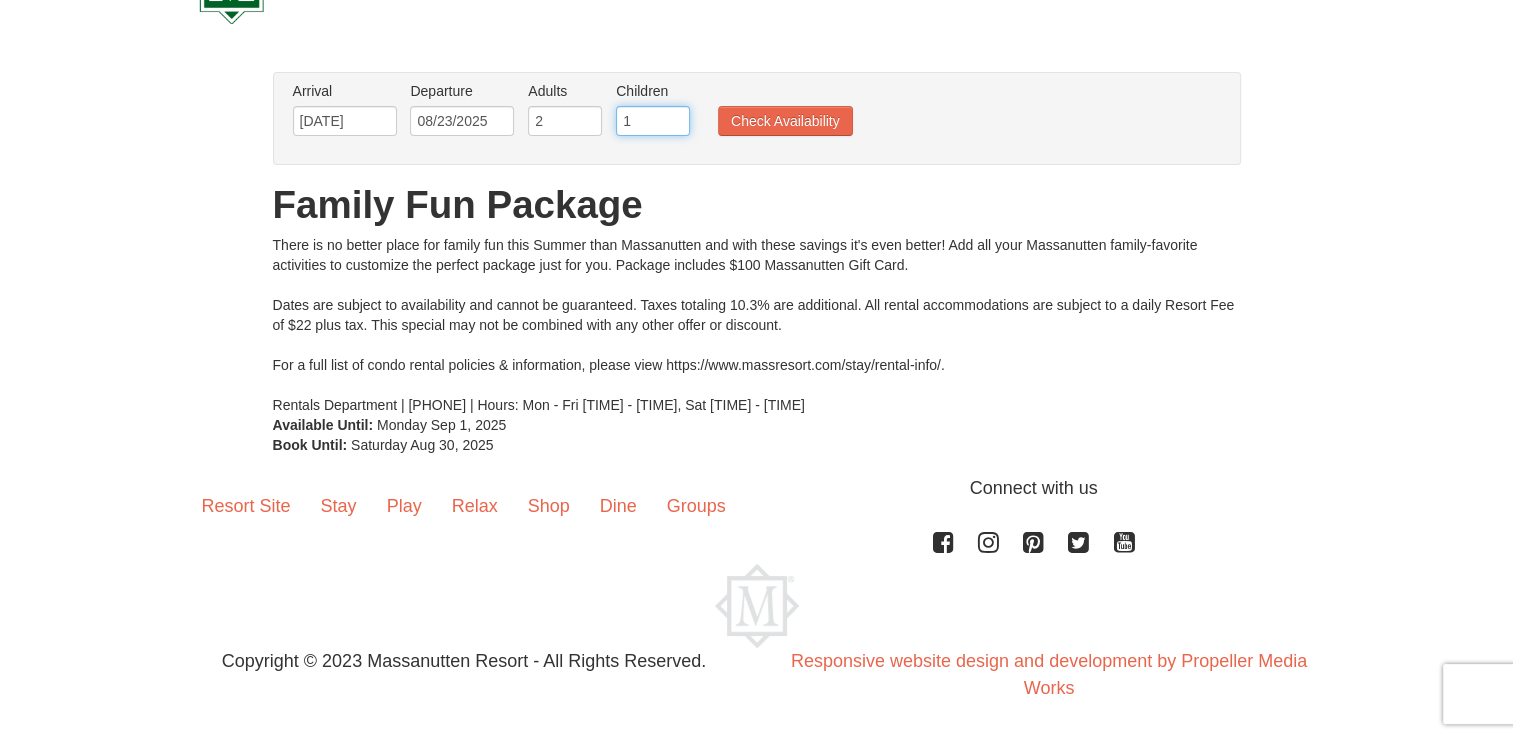 click on "1" at bounding box center [653, 121] 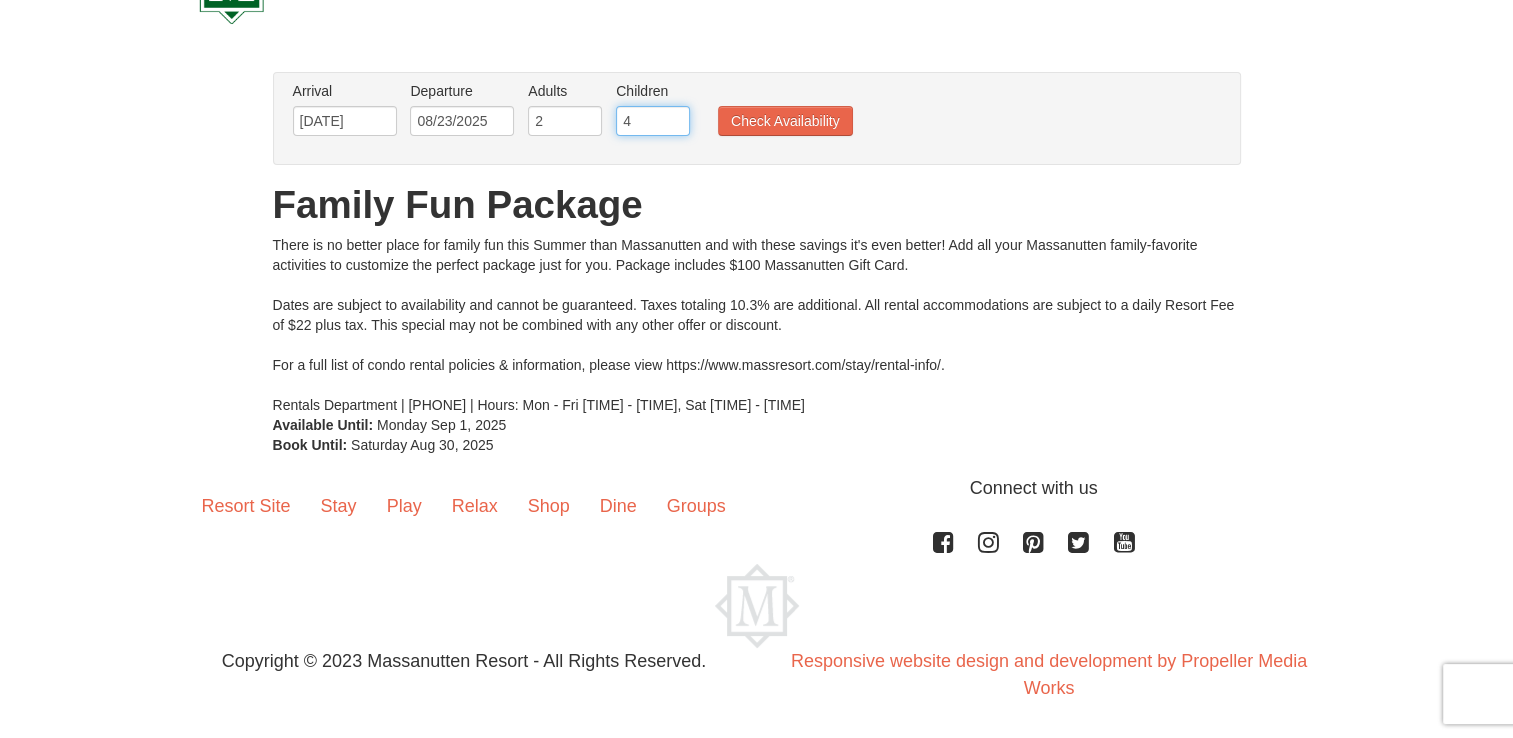 click on "4" at bounding box center (653, 121) 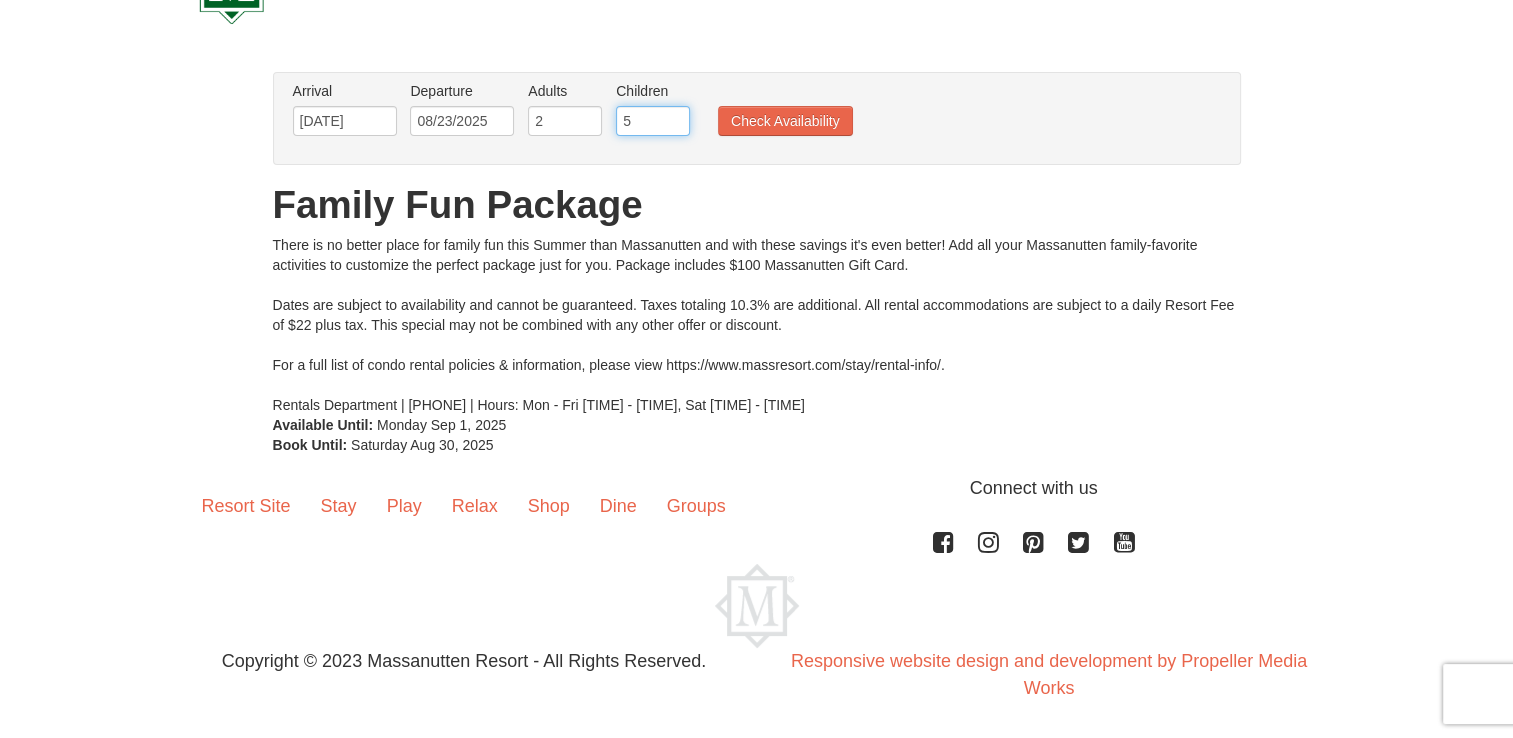 click on "5" at bounding box center [653, 121] 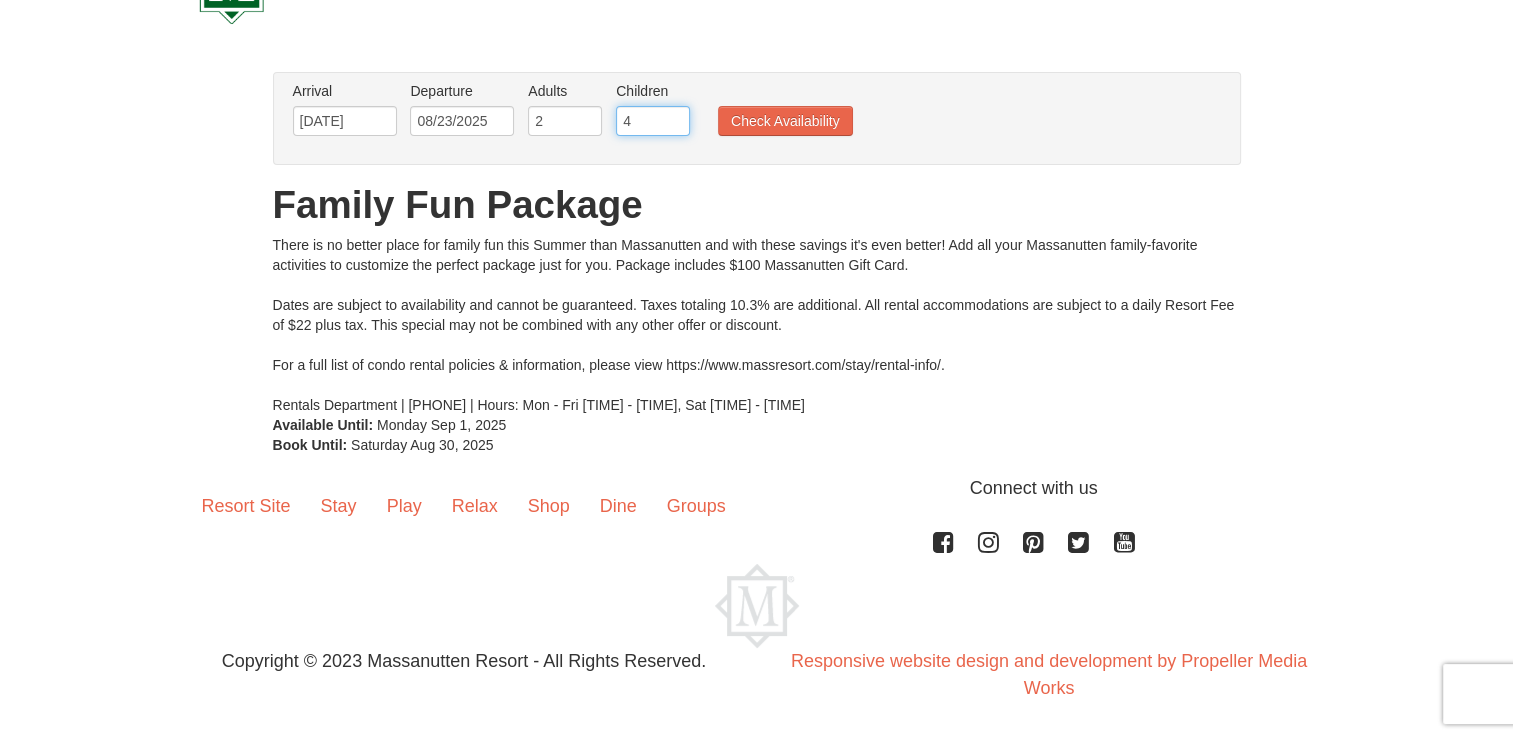 click on "4" at bounding box center [653, 121] 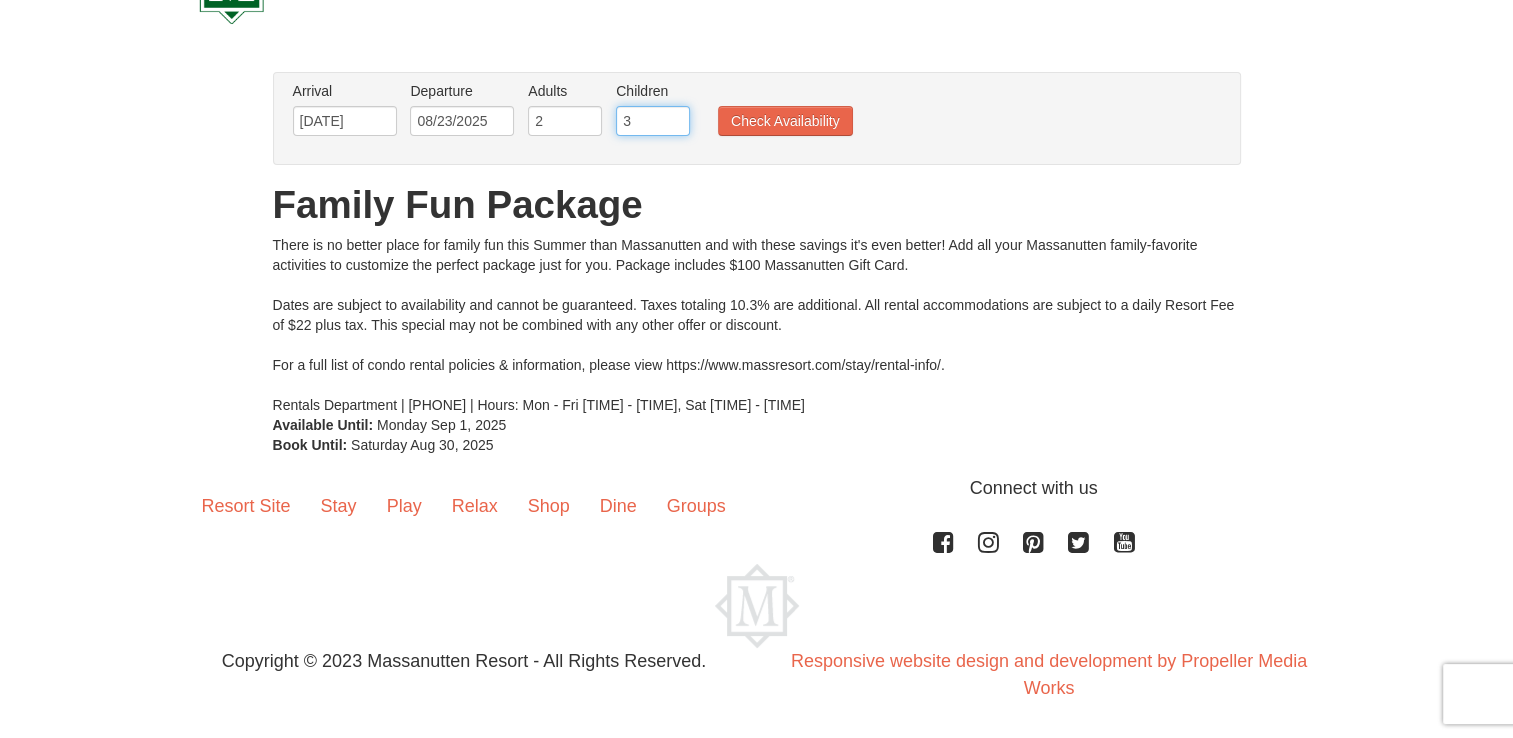 type on "3" 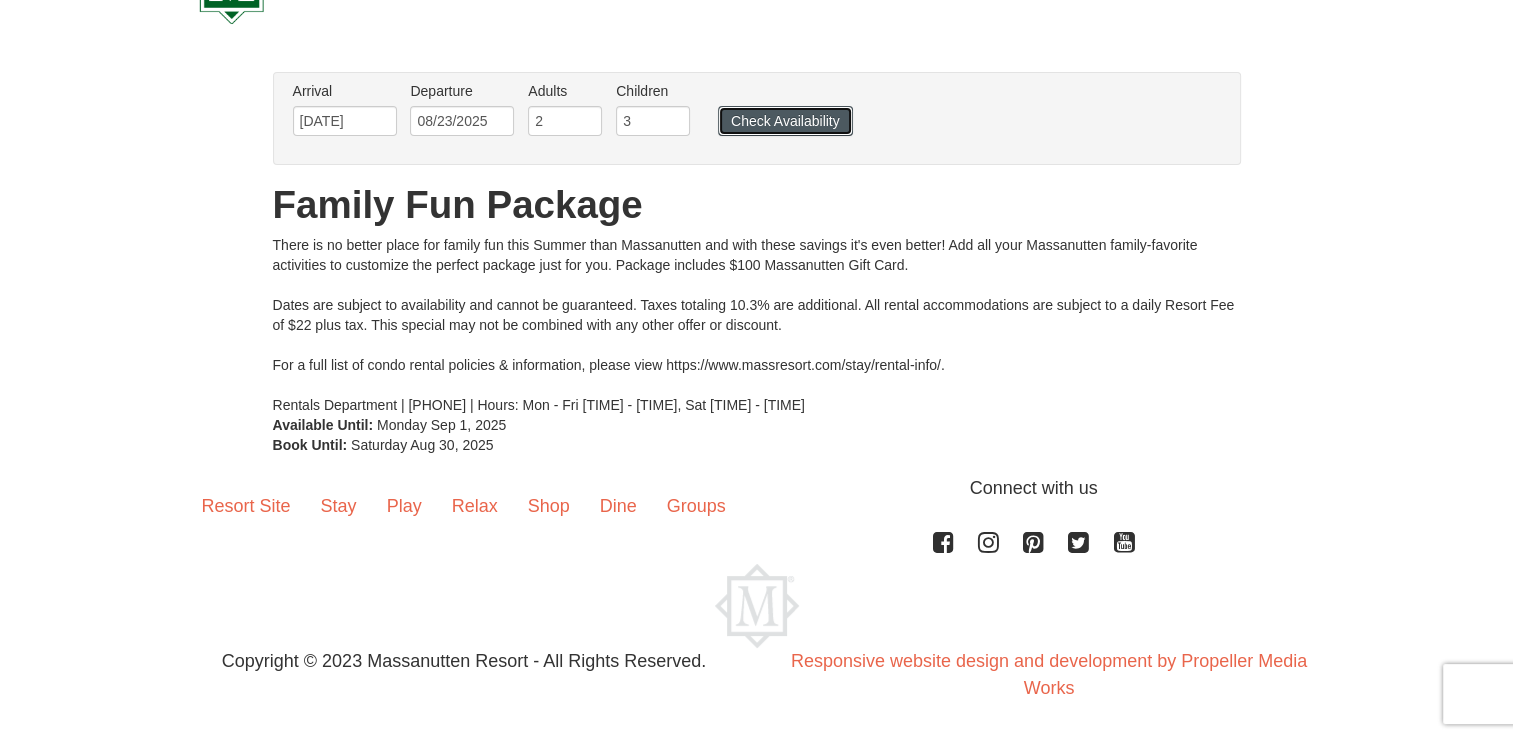 click on "Check Availability" at bounding box center (785, 121) 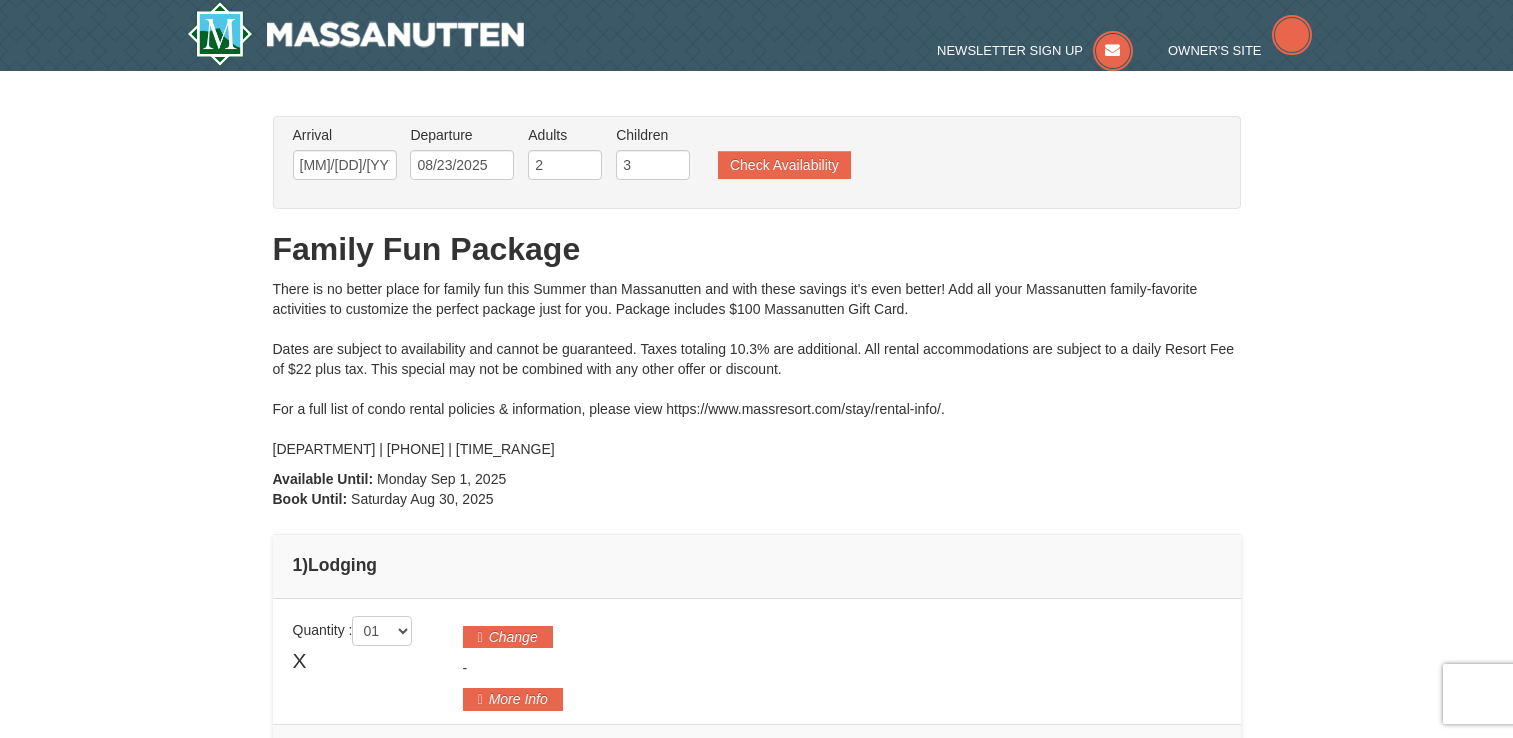 scroll, scrollTop: 0, scrollLeft: 0, axis: both 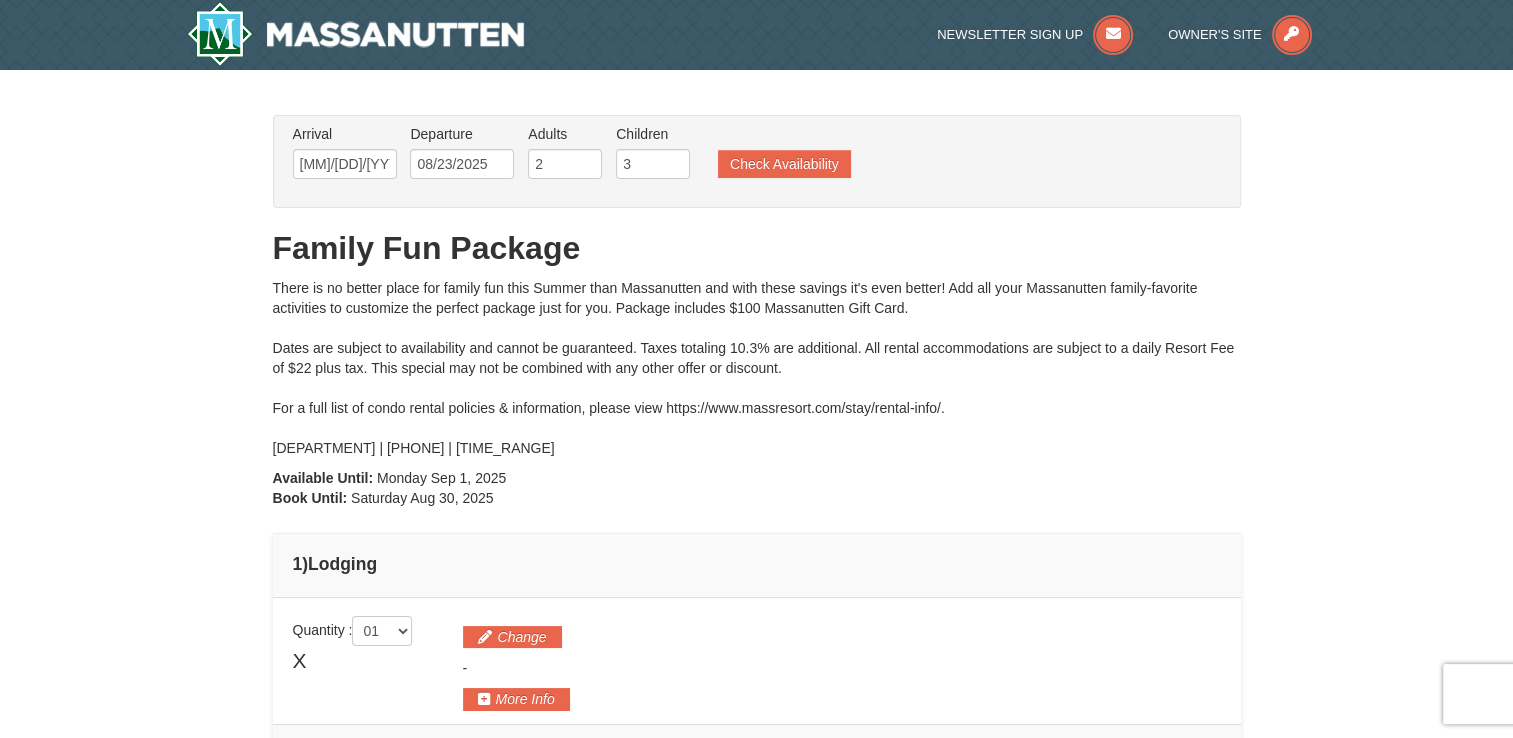 type on "[MM]/[DD]/[YYYY]" 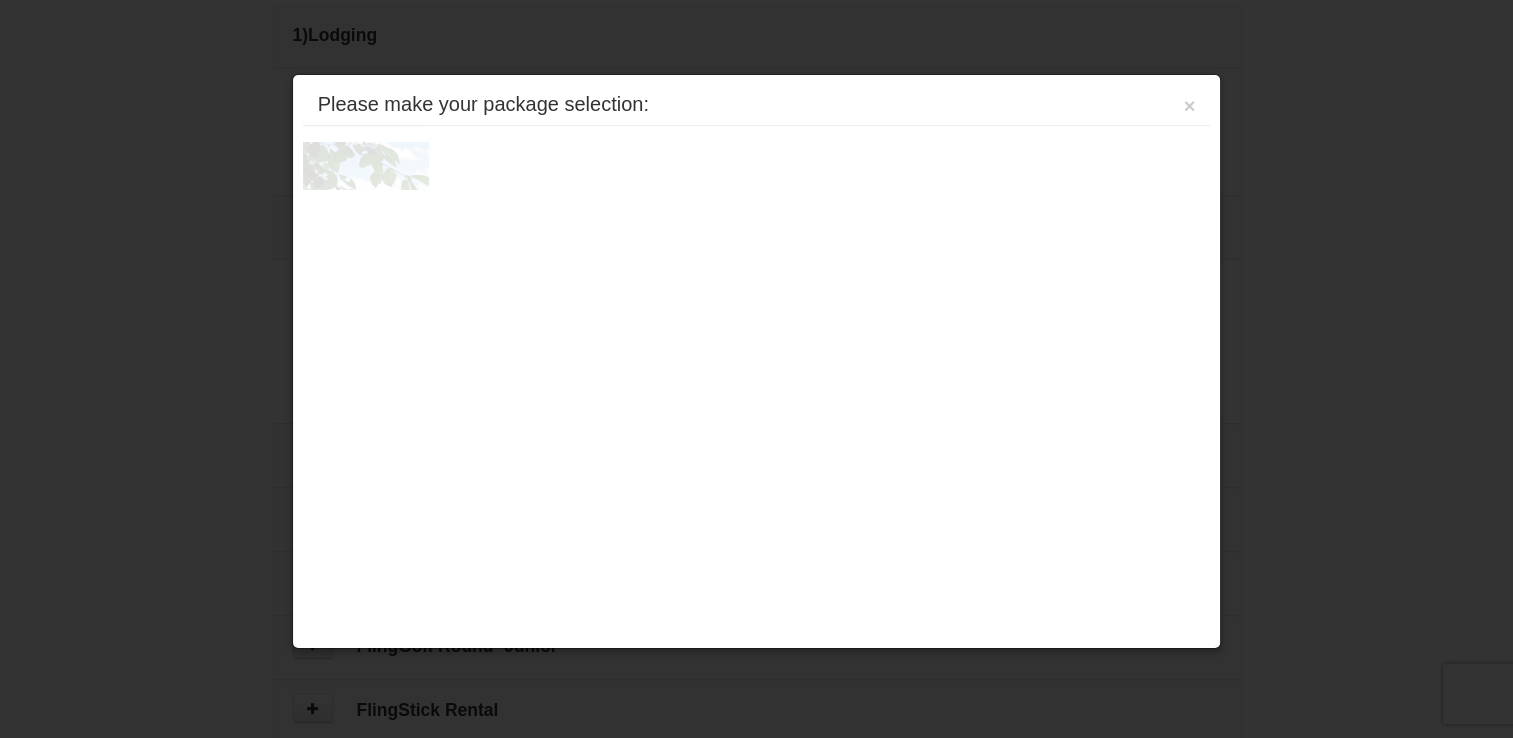 click at bounding box center [756, 369] 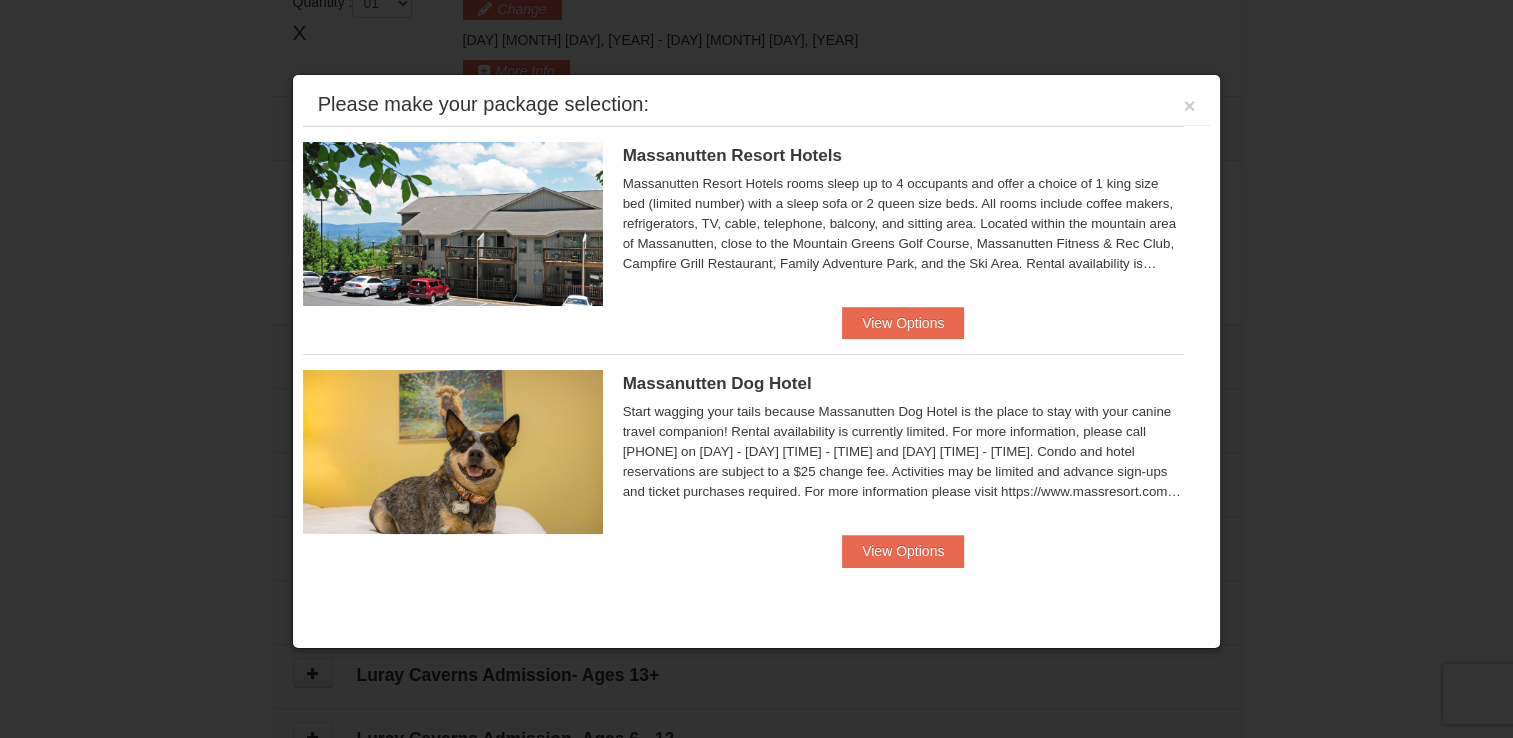 scroll, scrollTop: 615, scrollLeft: 0, axis: vertical 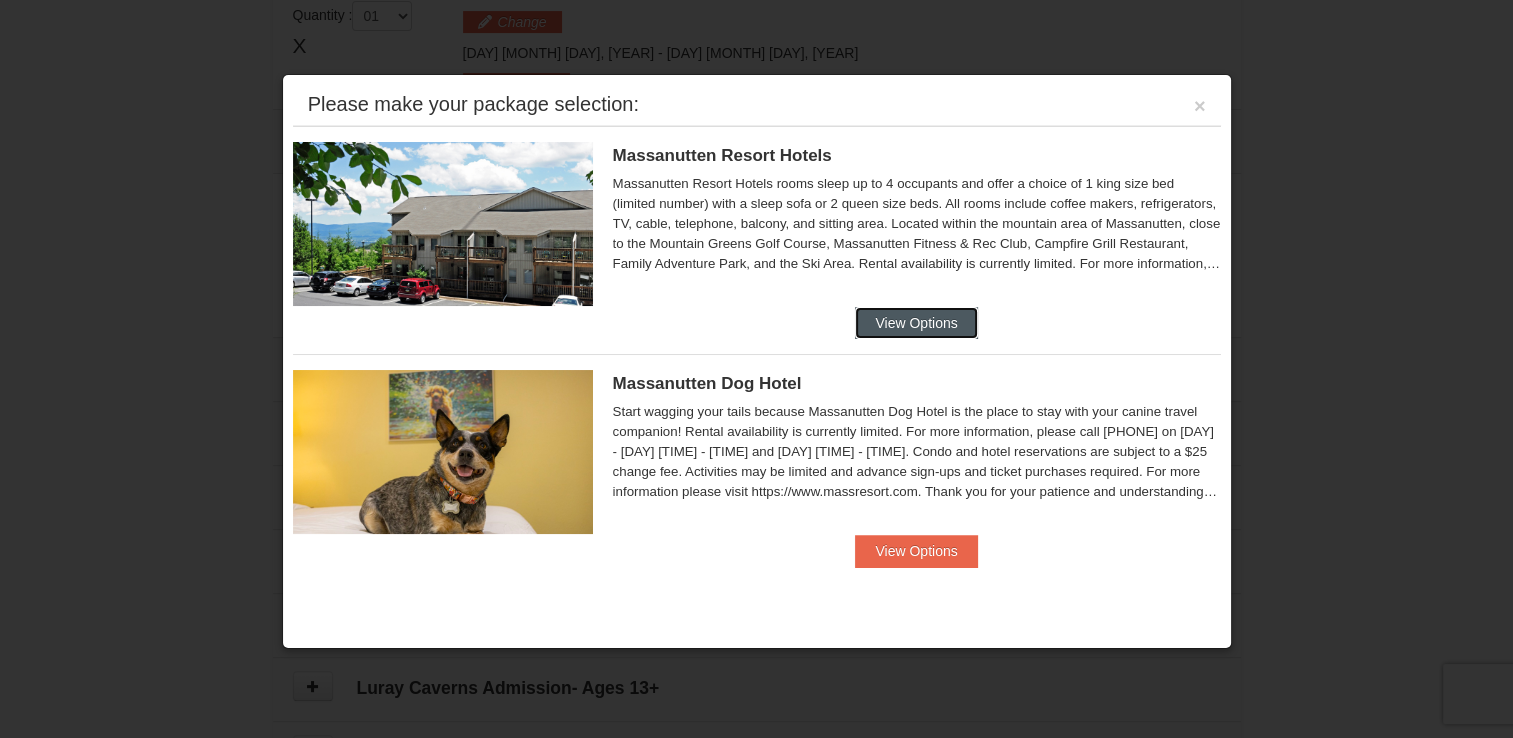 click on "View Options" at bounding box center [916, 323] 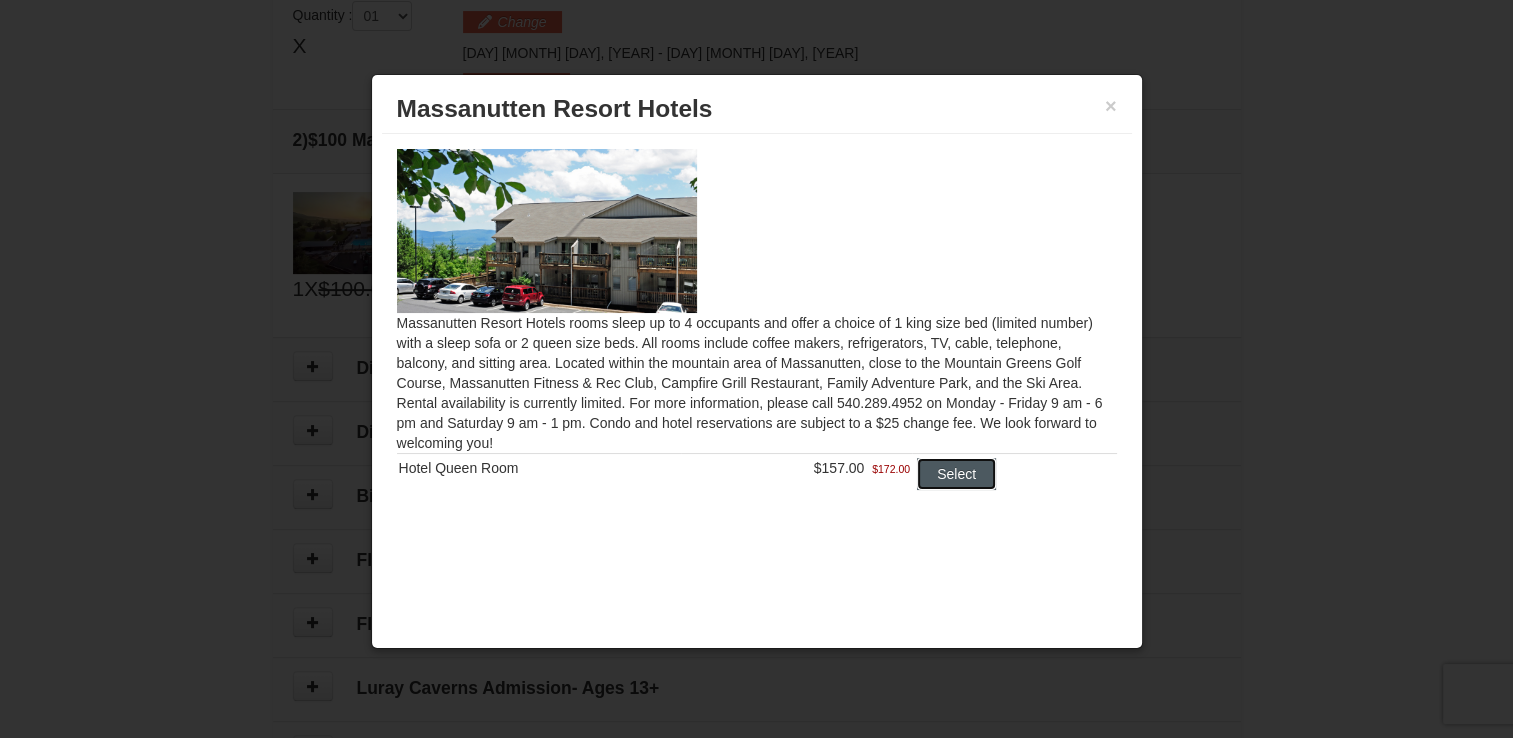 click on "Select" at bounding box center [956, 474] 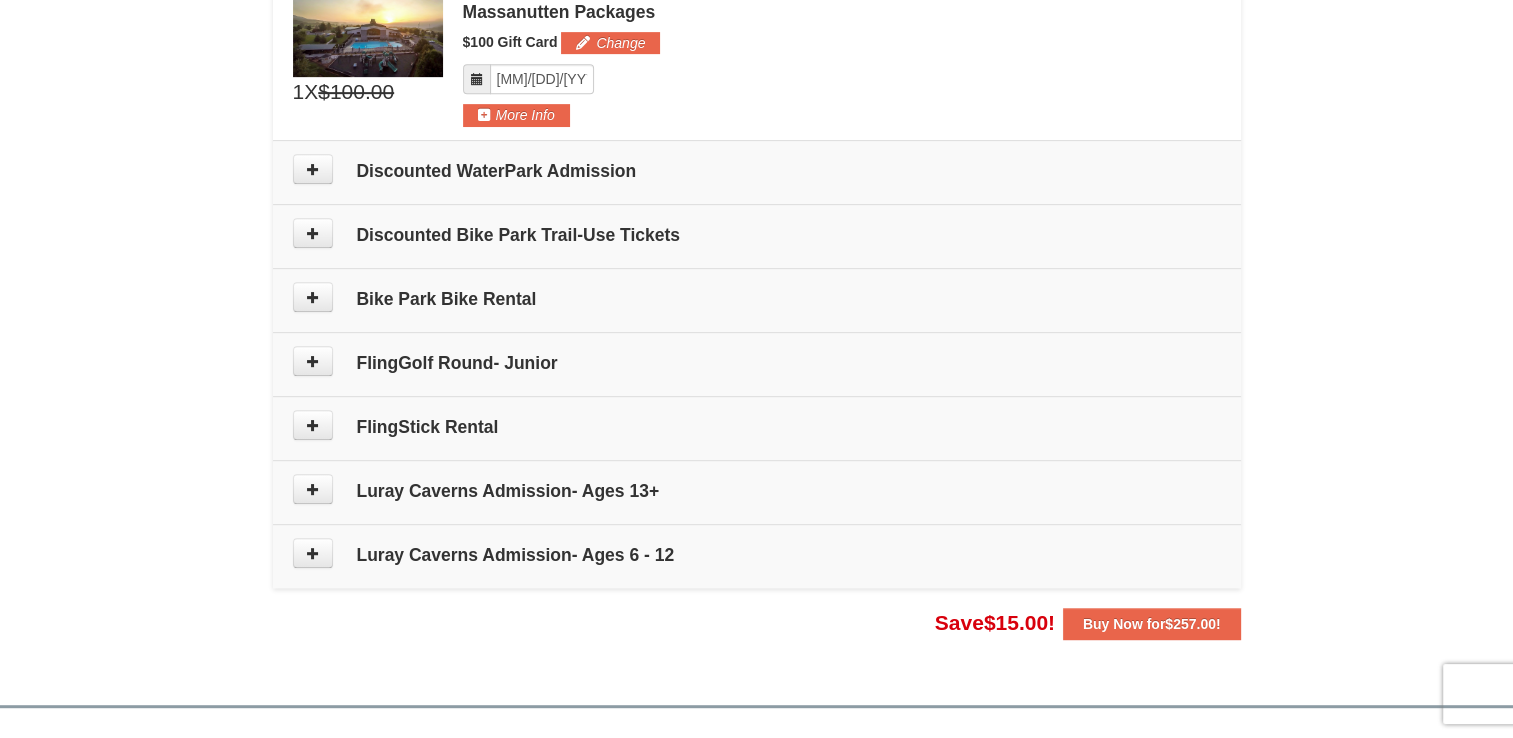 scroll, scrollTop: 903, scrollLeft: 0, axis: vertical 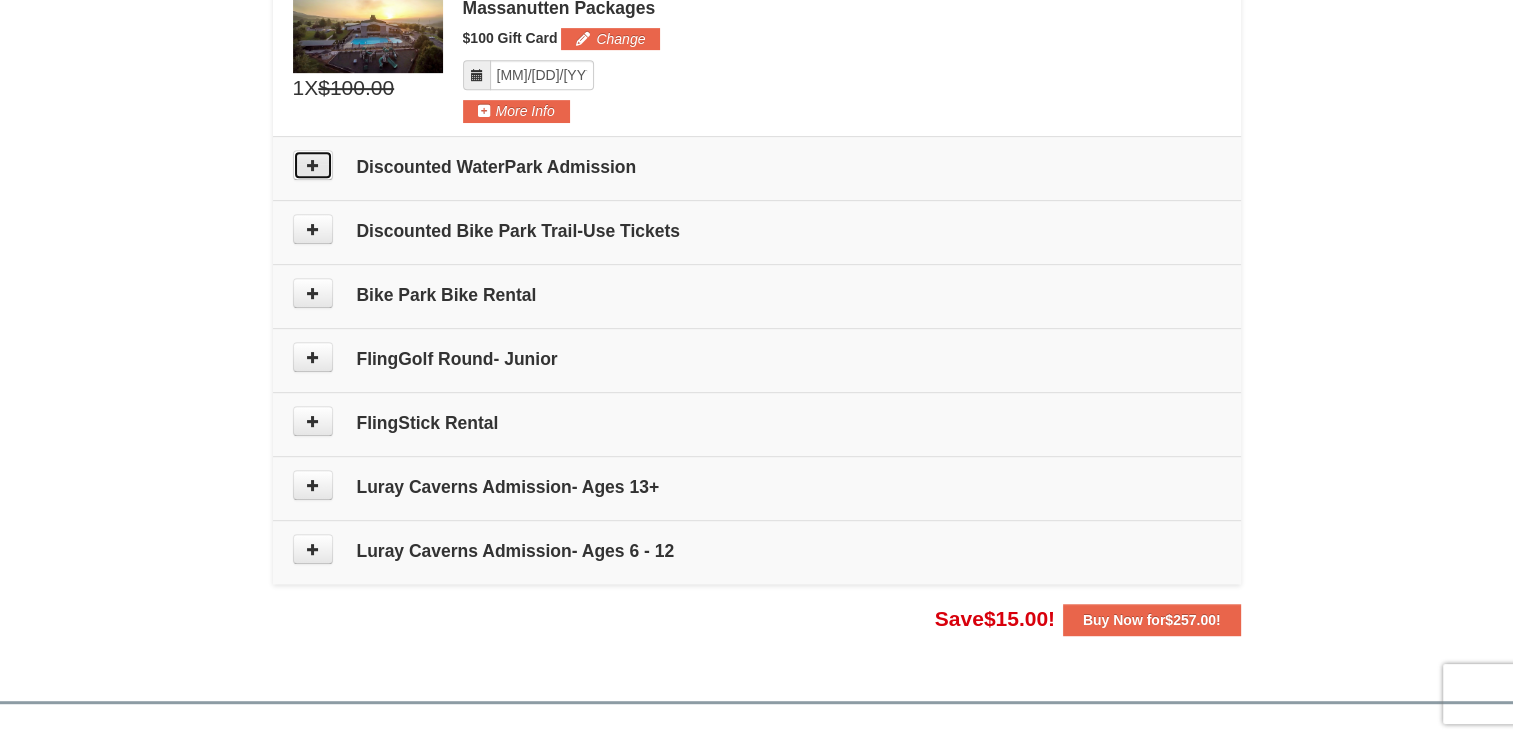 click at bounding box center (313, 165) 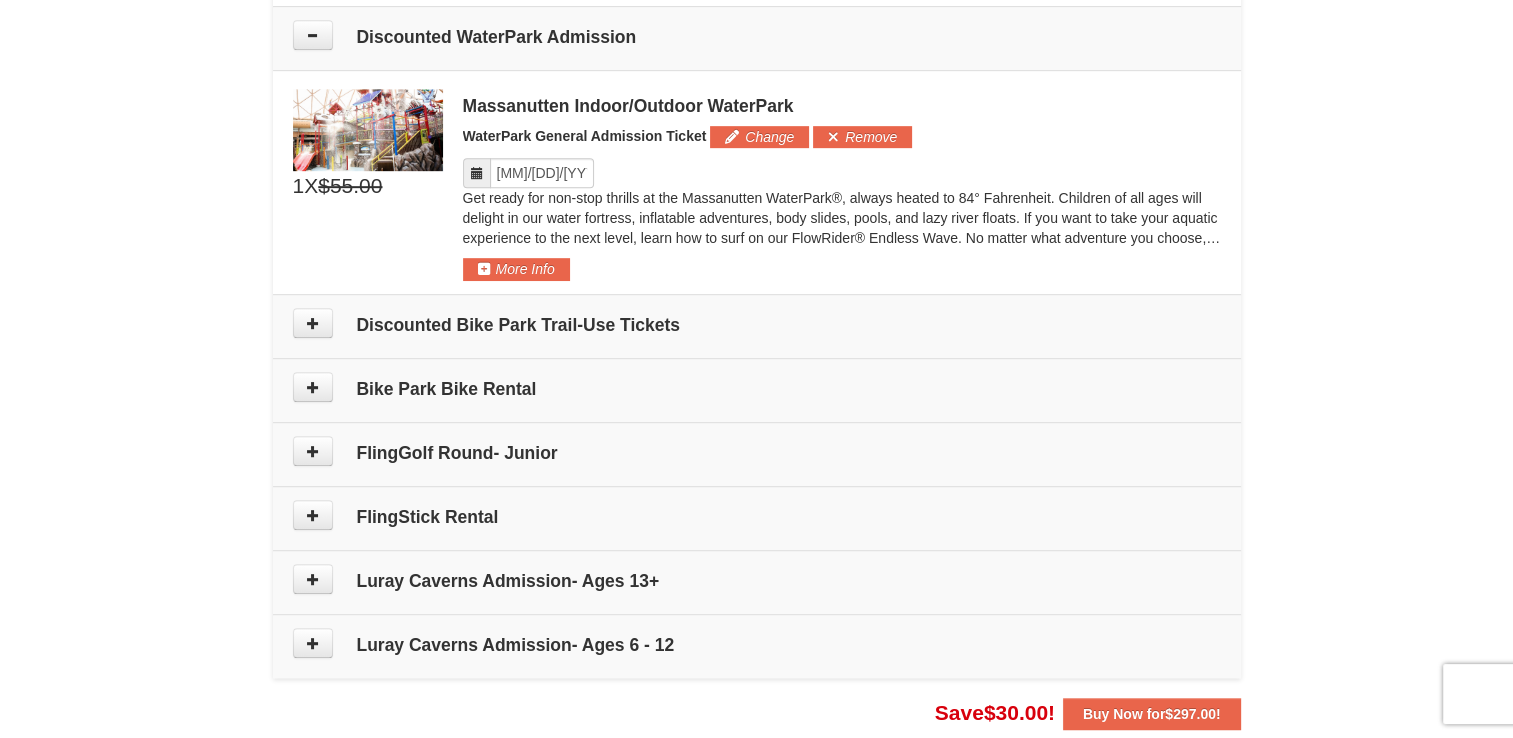scroll, scrollTop: 1037, scrollLeft: 0, axis: vertical 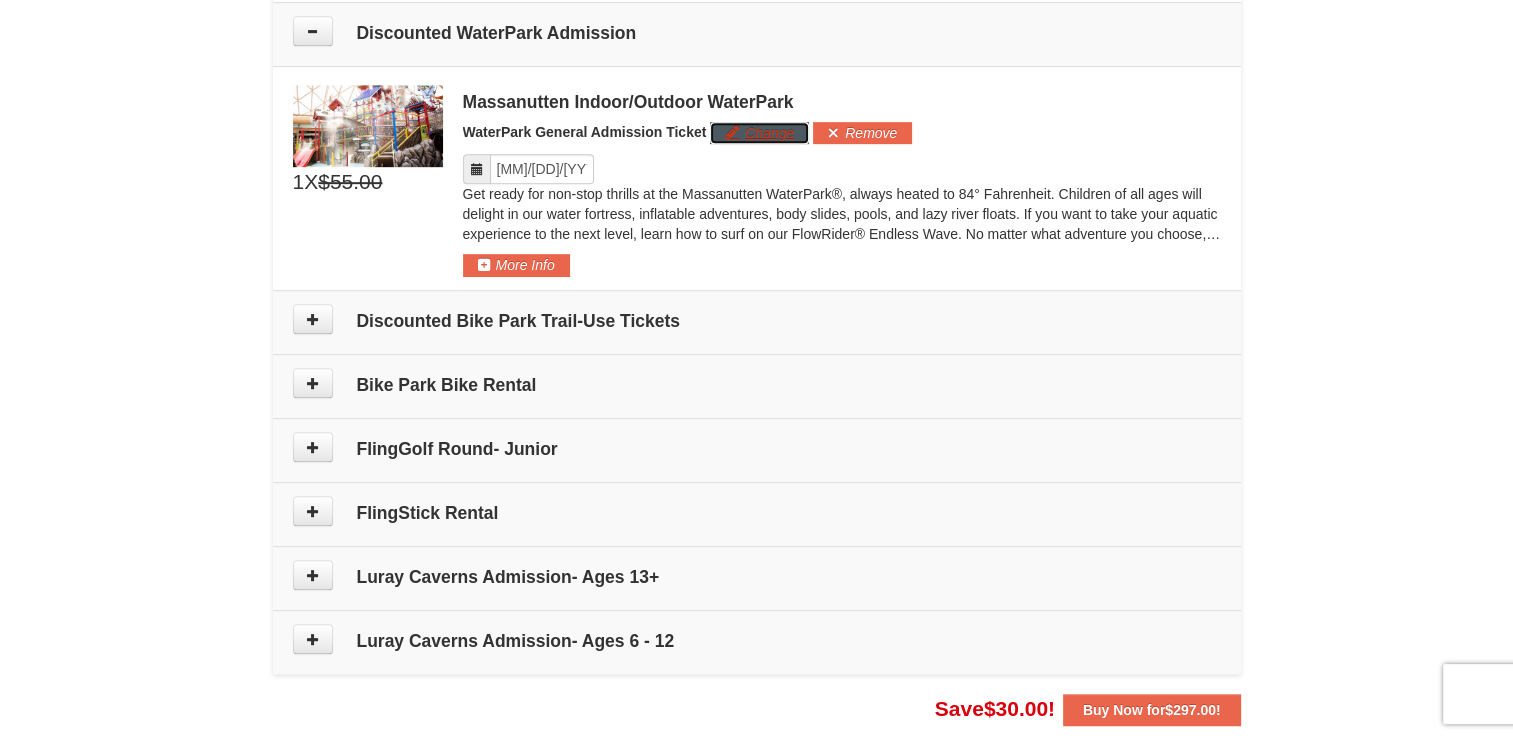 click on "Change" at bounding box center (759, 133) 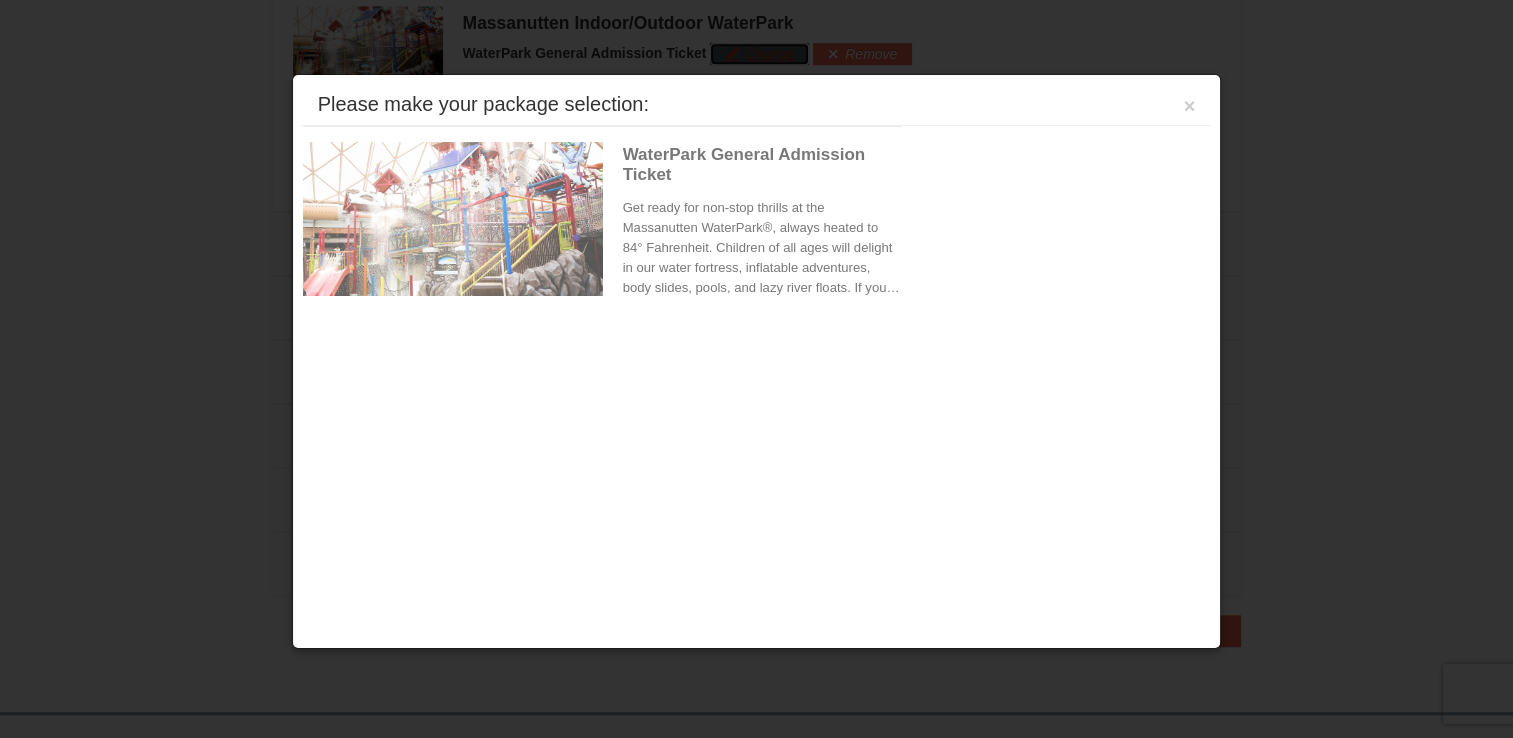 scroll, scrollTop: 1120, scrollLeft: 0, axis: vertical 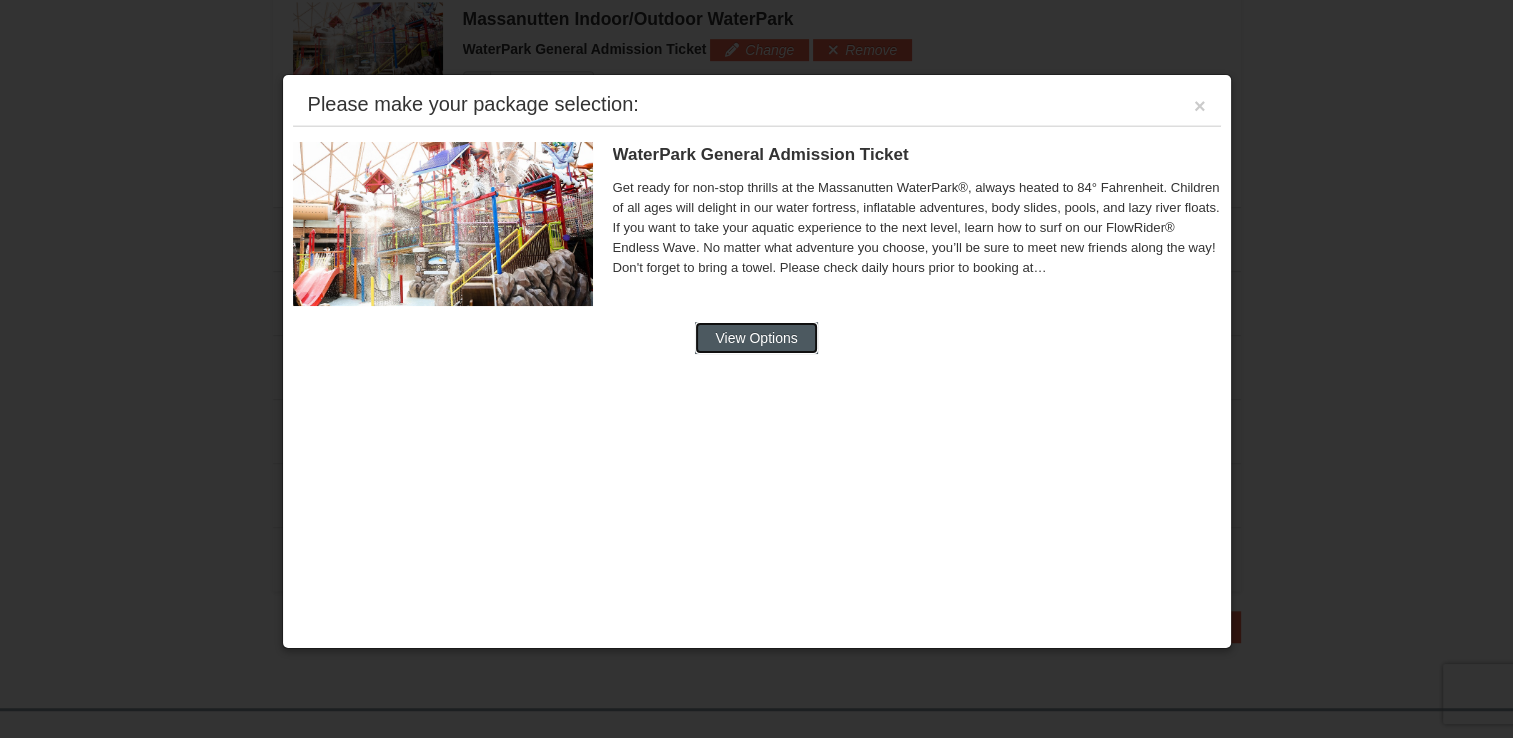 click on "View Options" at bounding box center [756, 338] 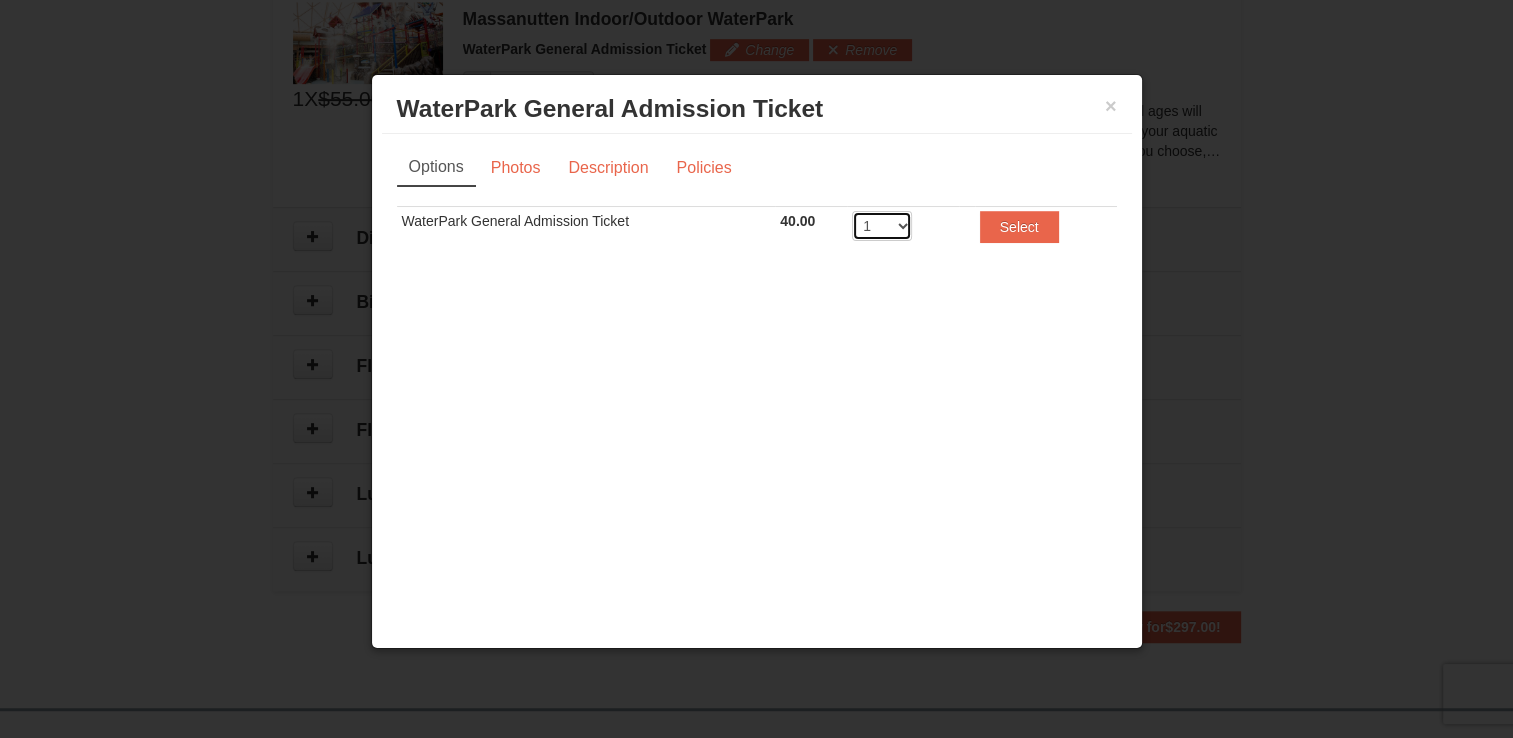 click on "1 2 3 4 5 6 7 8" at bounding box center [882, 226] 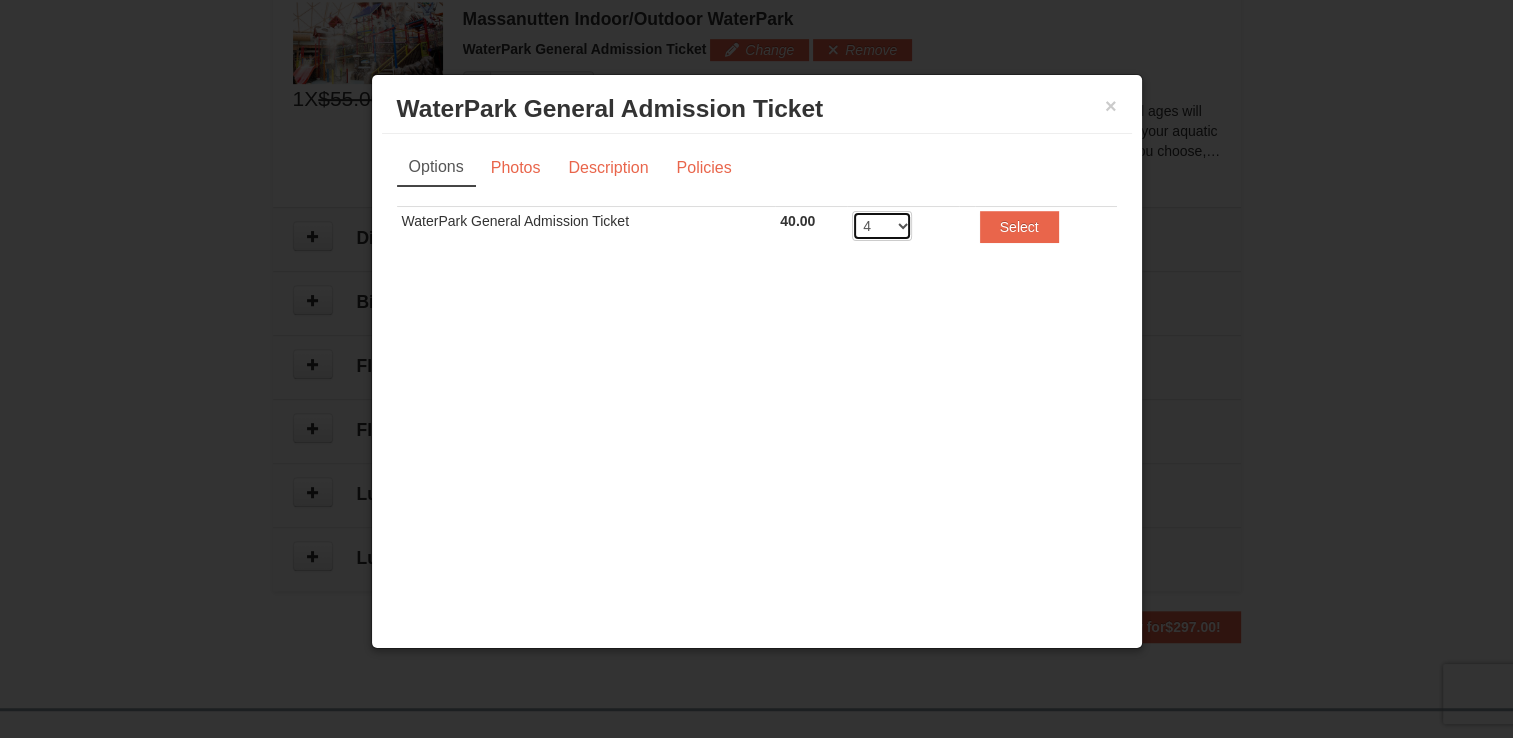 click on "1 2 3 4 5 6 7 8" at bounding box center [882, 226] 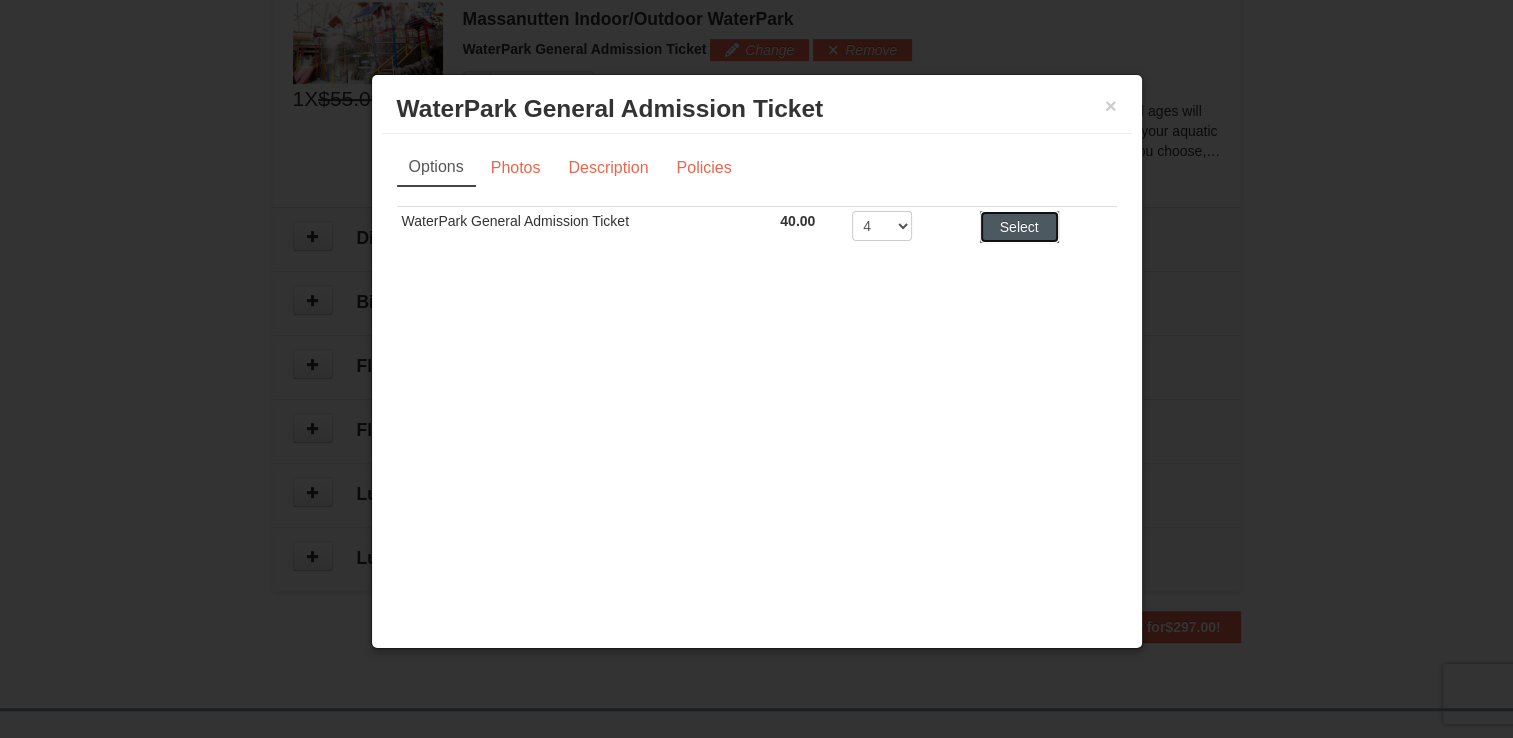 click on "Select" at bounding box center [1019, 227] 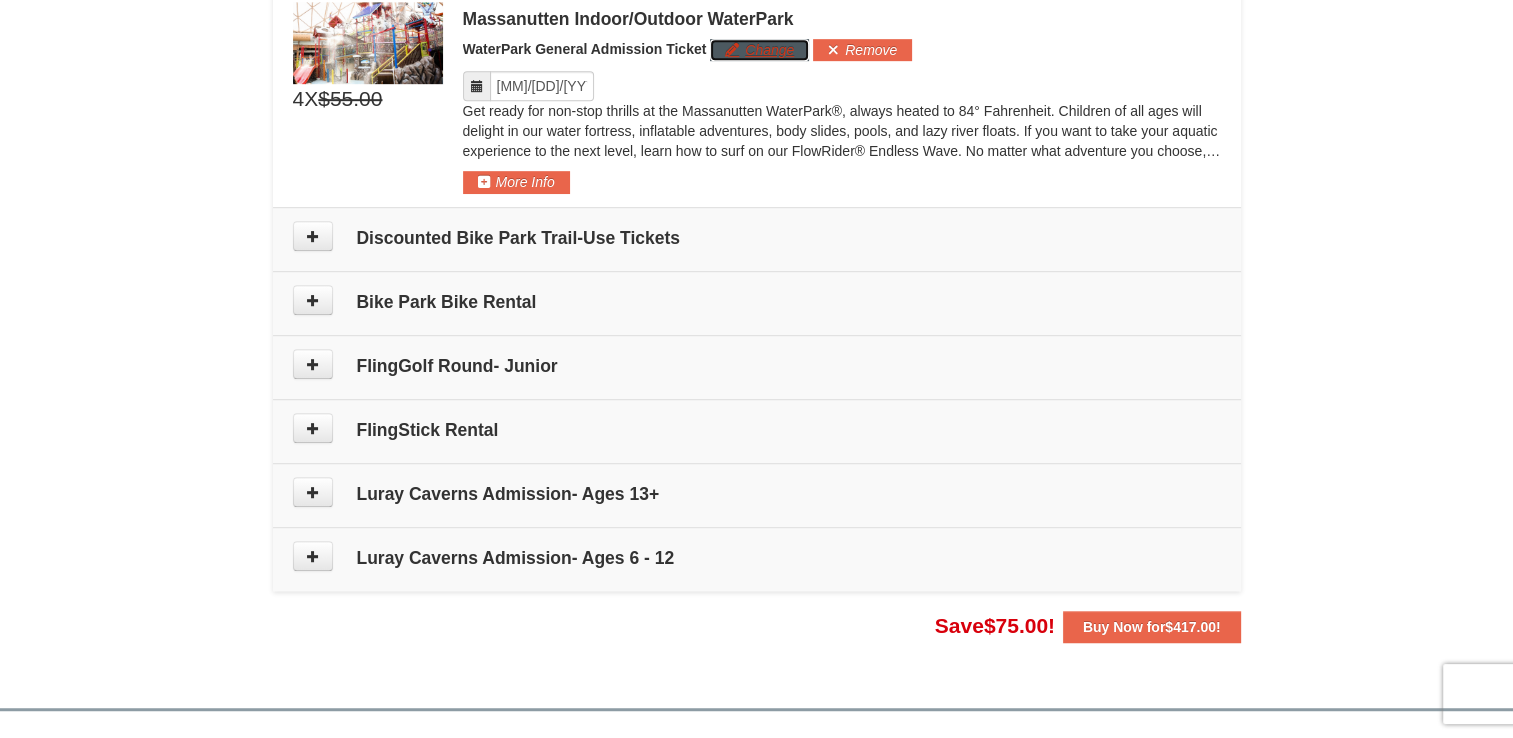 click on "Change" at bounding box center [759, 50] 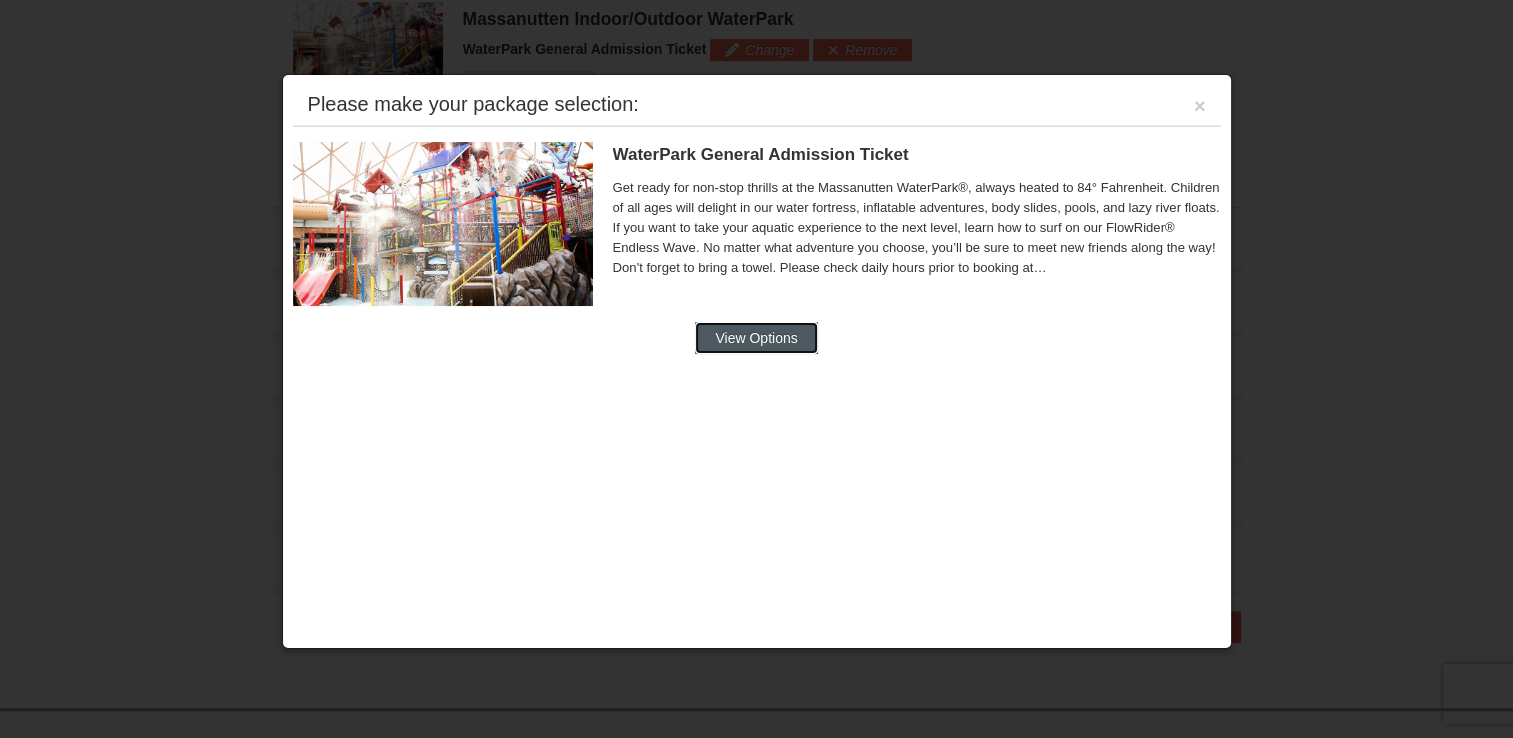 click on "View Options" at bounding box center (756, 338) 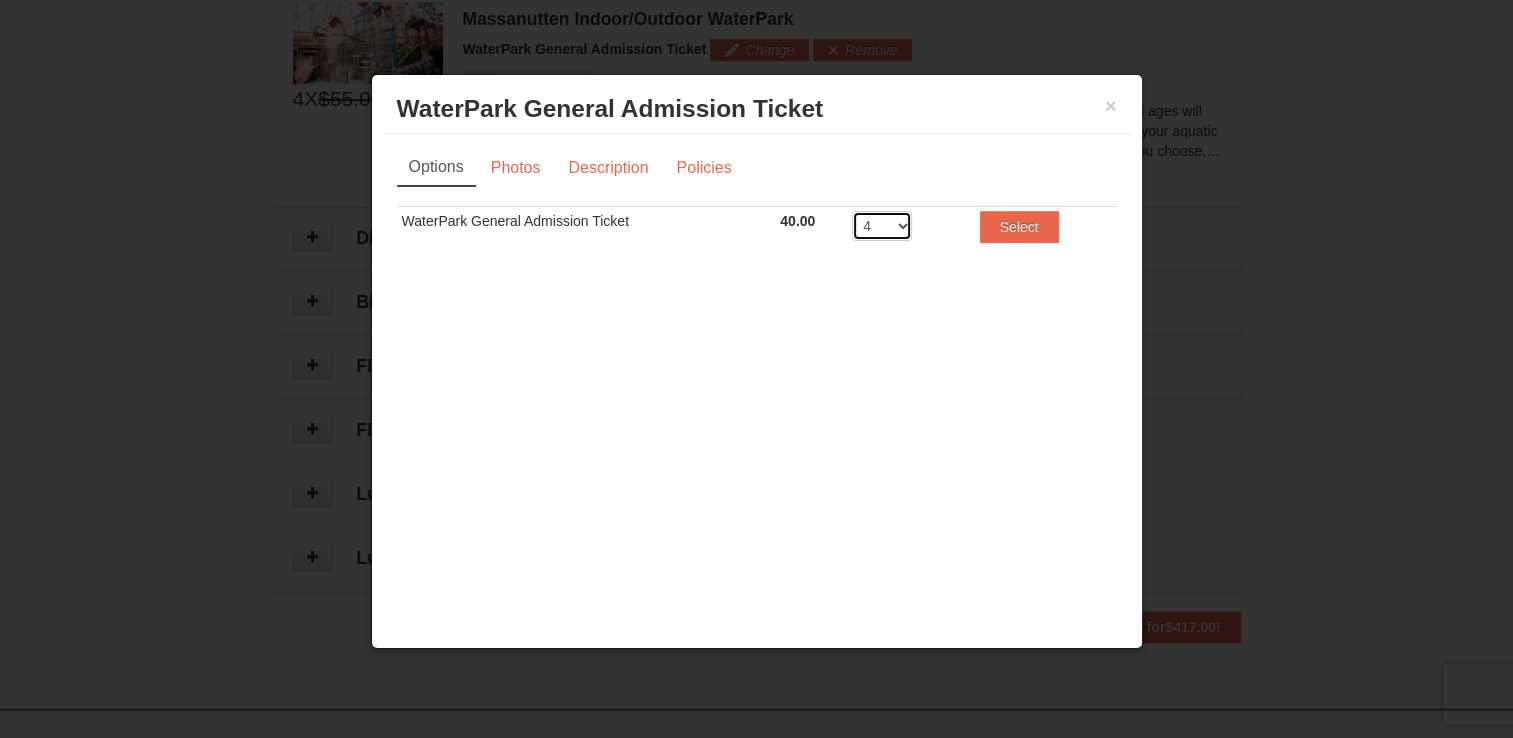 click on "1 2 3 4 5 6 7 8" at bounding box center [882, 226] 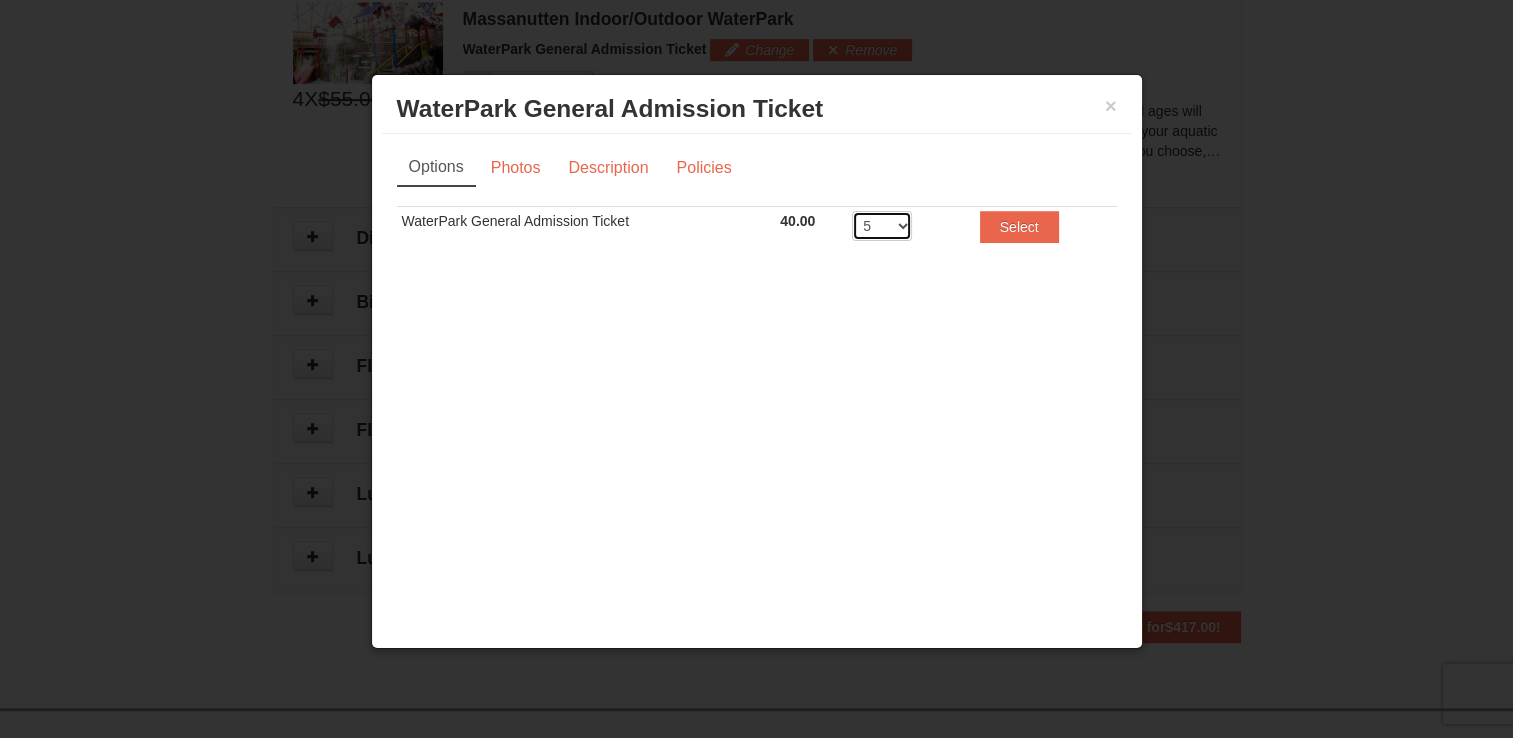 click on "1 2 3 4 5 6 7 8" at bounding box center [882, 226] 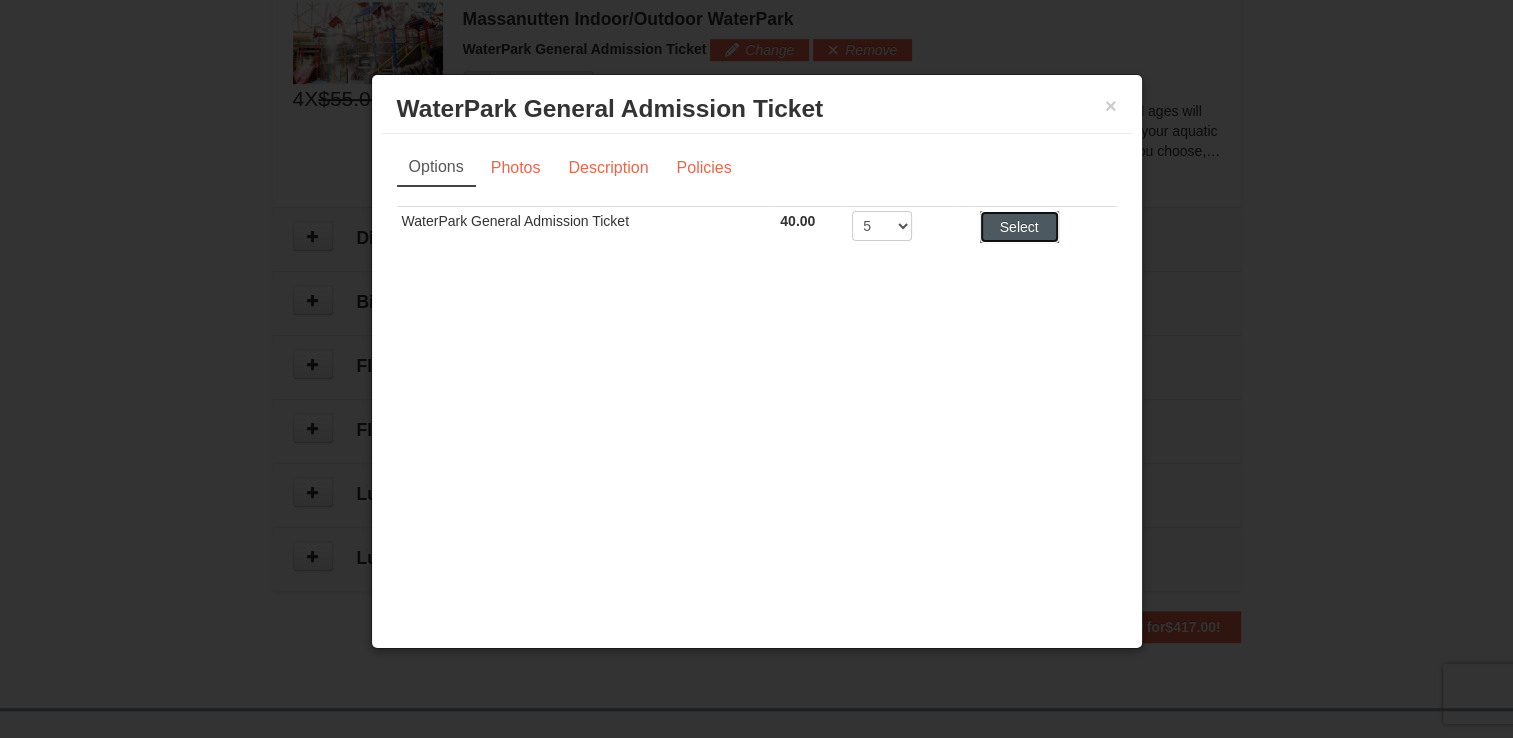 click on "Select" at bounding box center [1019, 227] 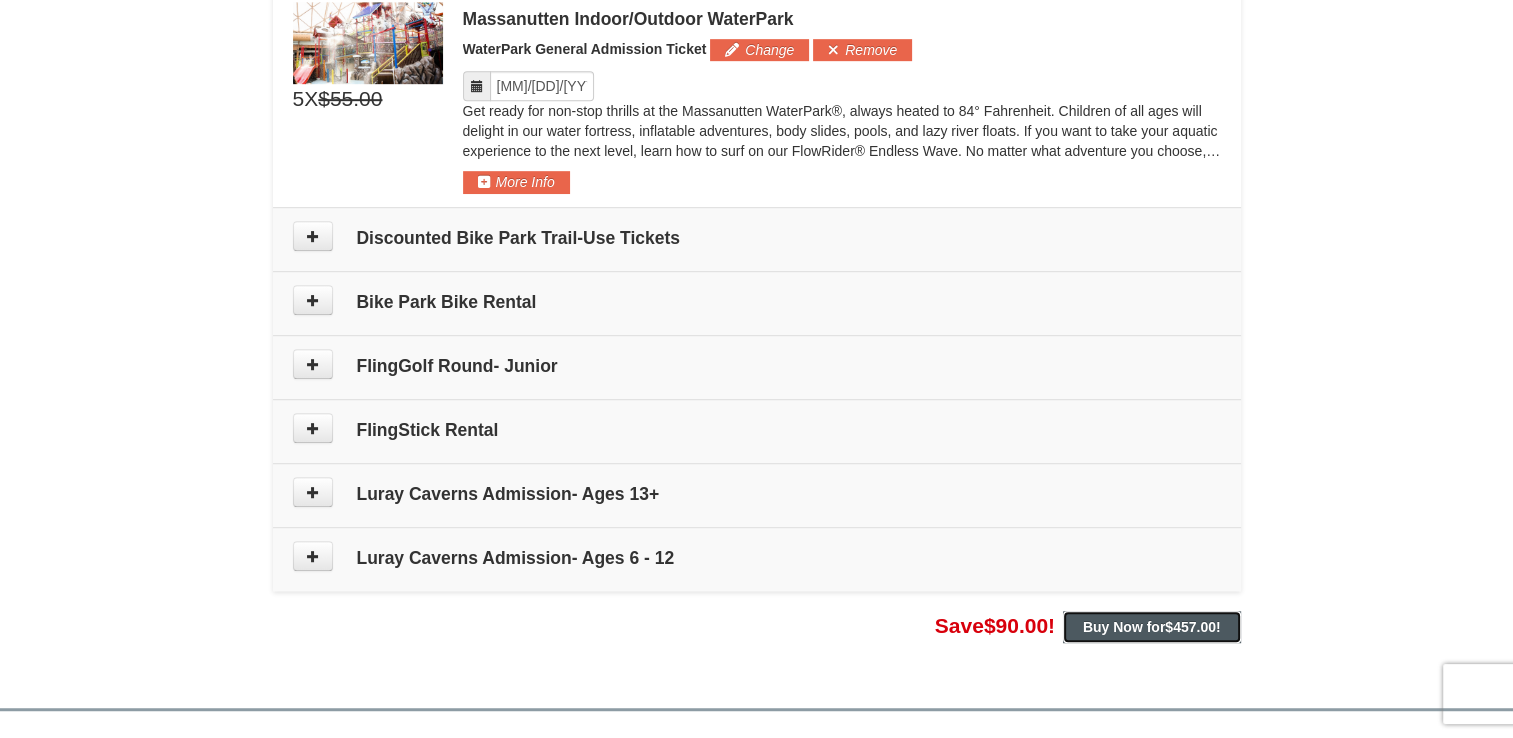 click on "$457.00" at bounding box center (1190, 627) 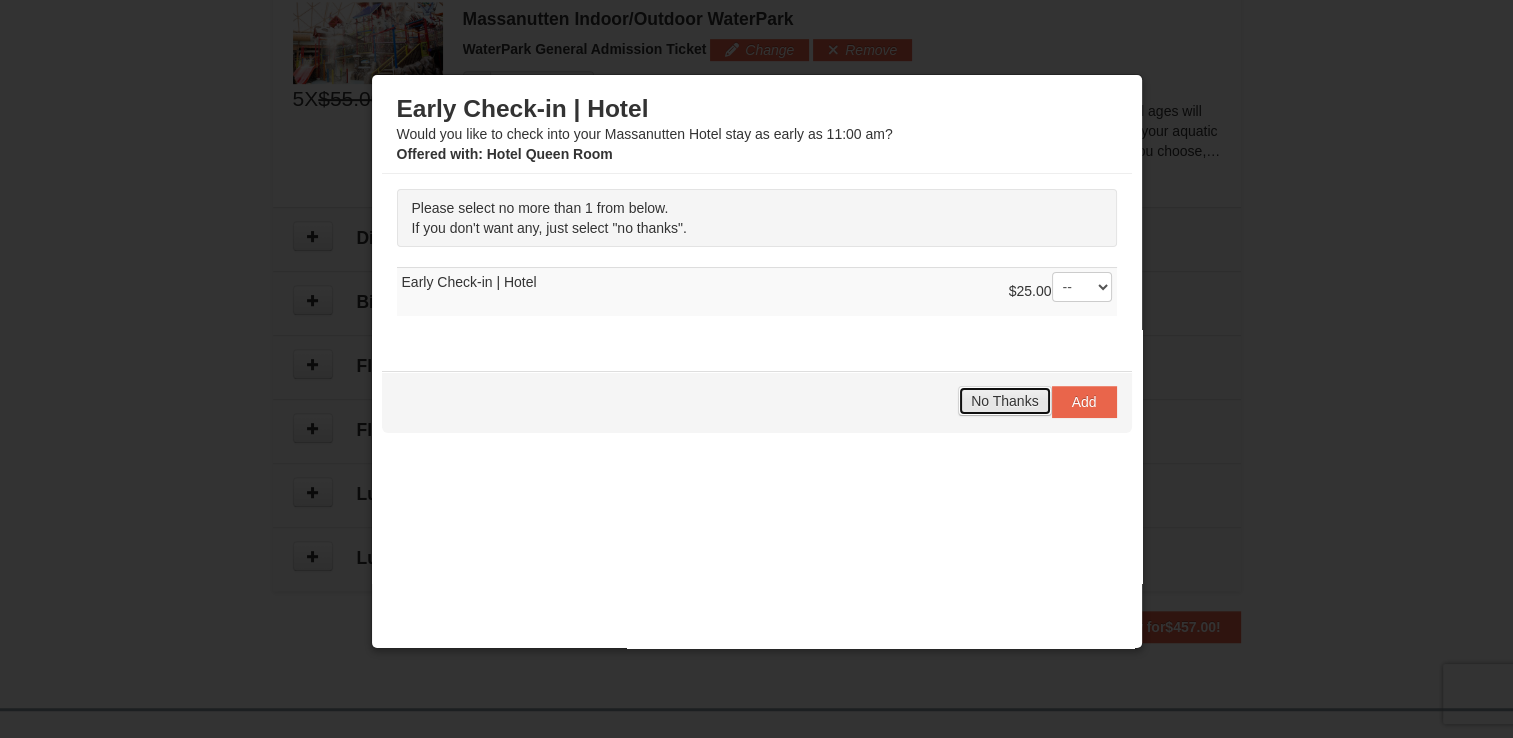 click on "No Thanks" at bounding box center [1004, 401] 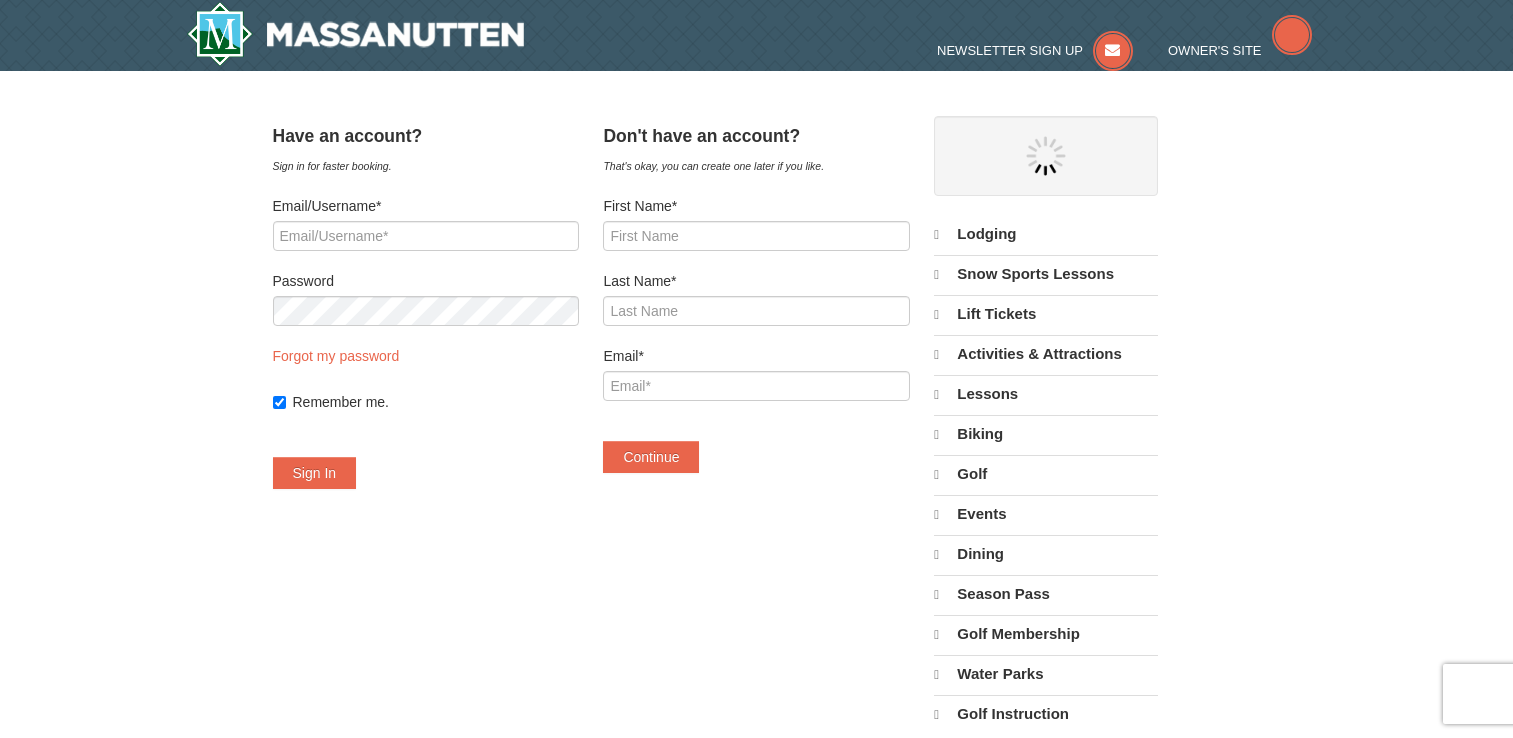 scroll, scrollTop: 0, scrollLeft: 0, axis: both 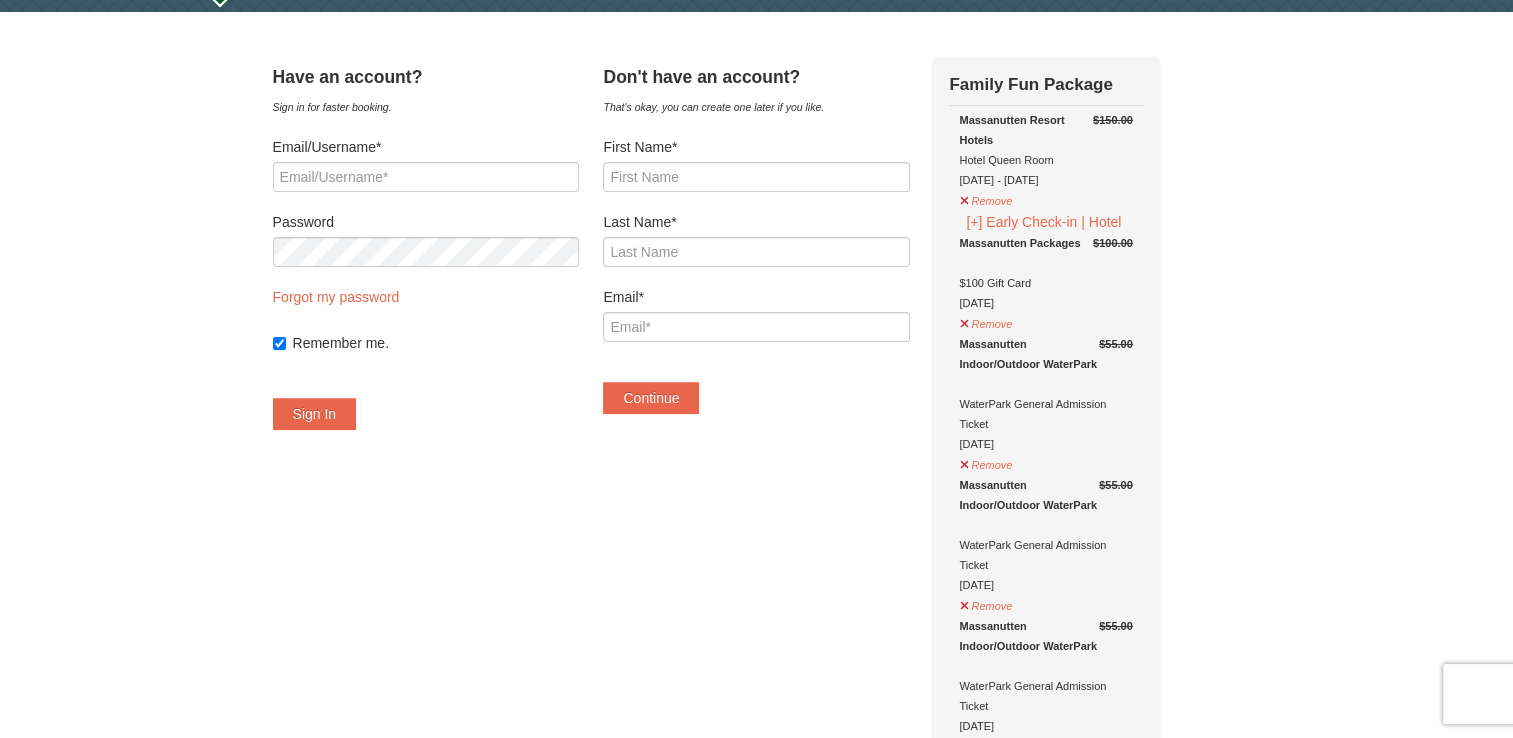 click on "×
Have an account?
Sign in for faster booking.
Email/Username*
Password
Forgot my password
Remember me." at bounding box center (756, 1336) 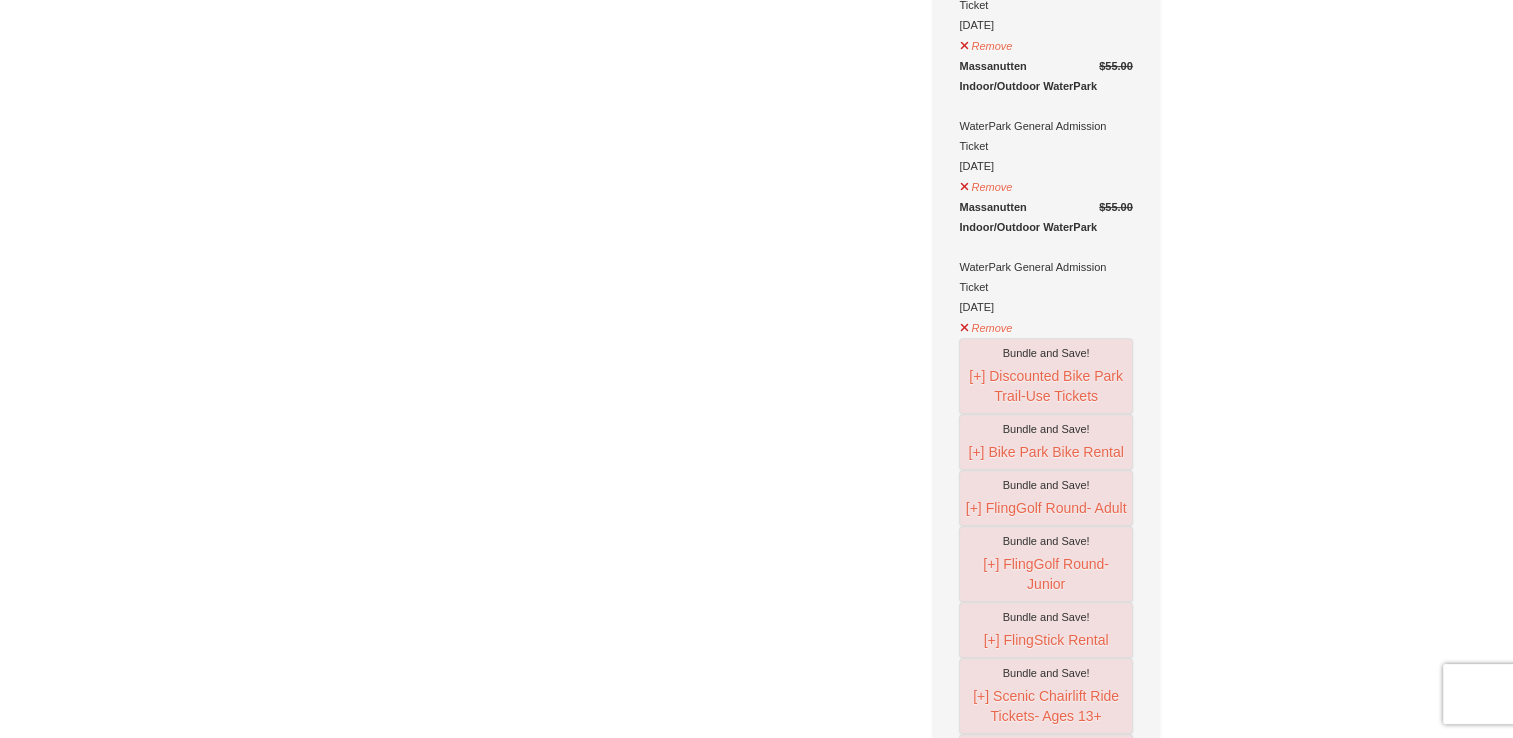 scroll, scrollTop: 0, scrollLeft: 0, axis: both 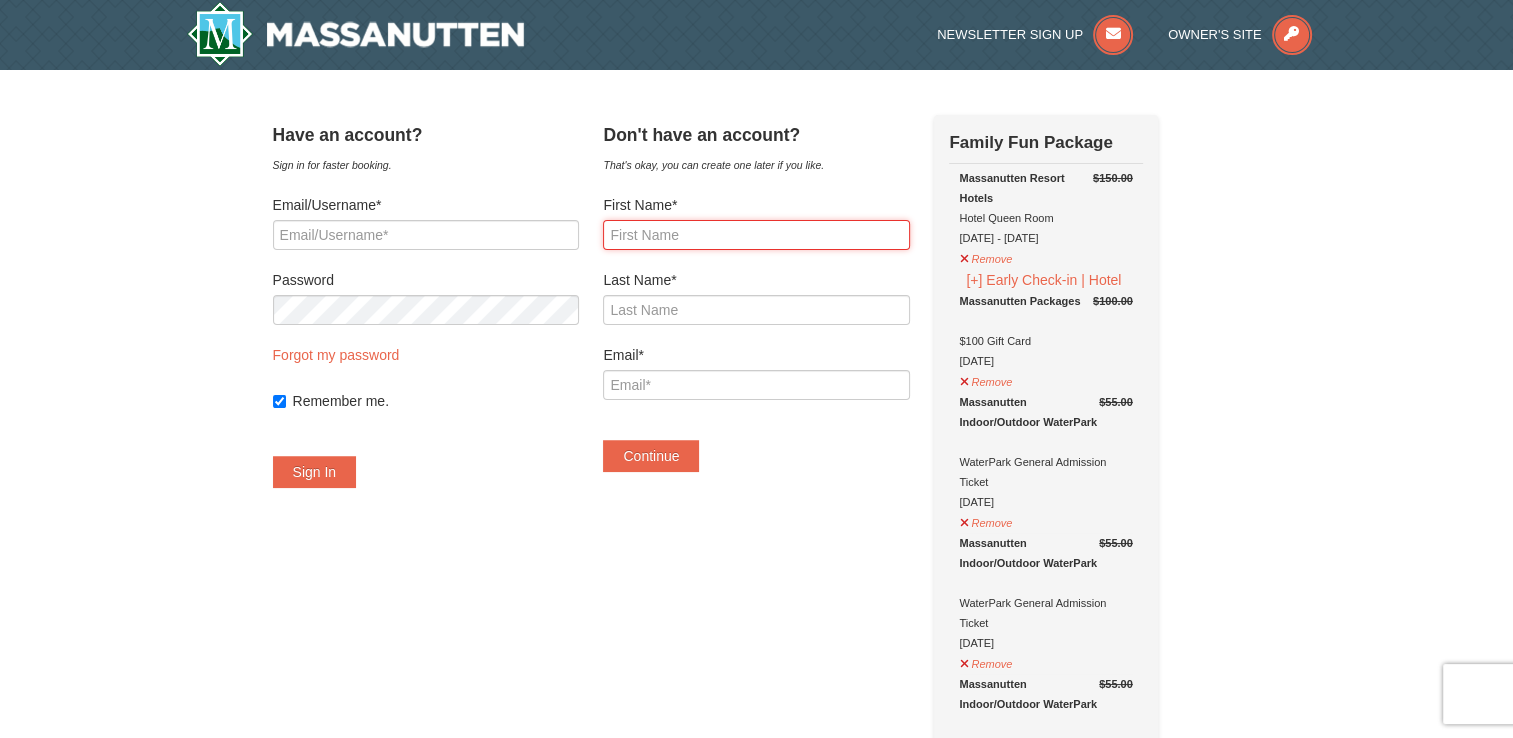 click on "First Name*" at bounding box center [756, 235] 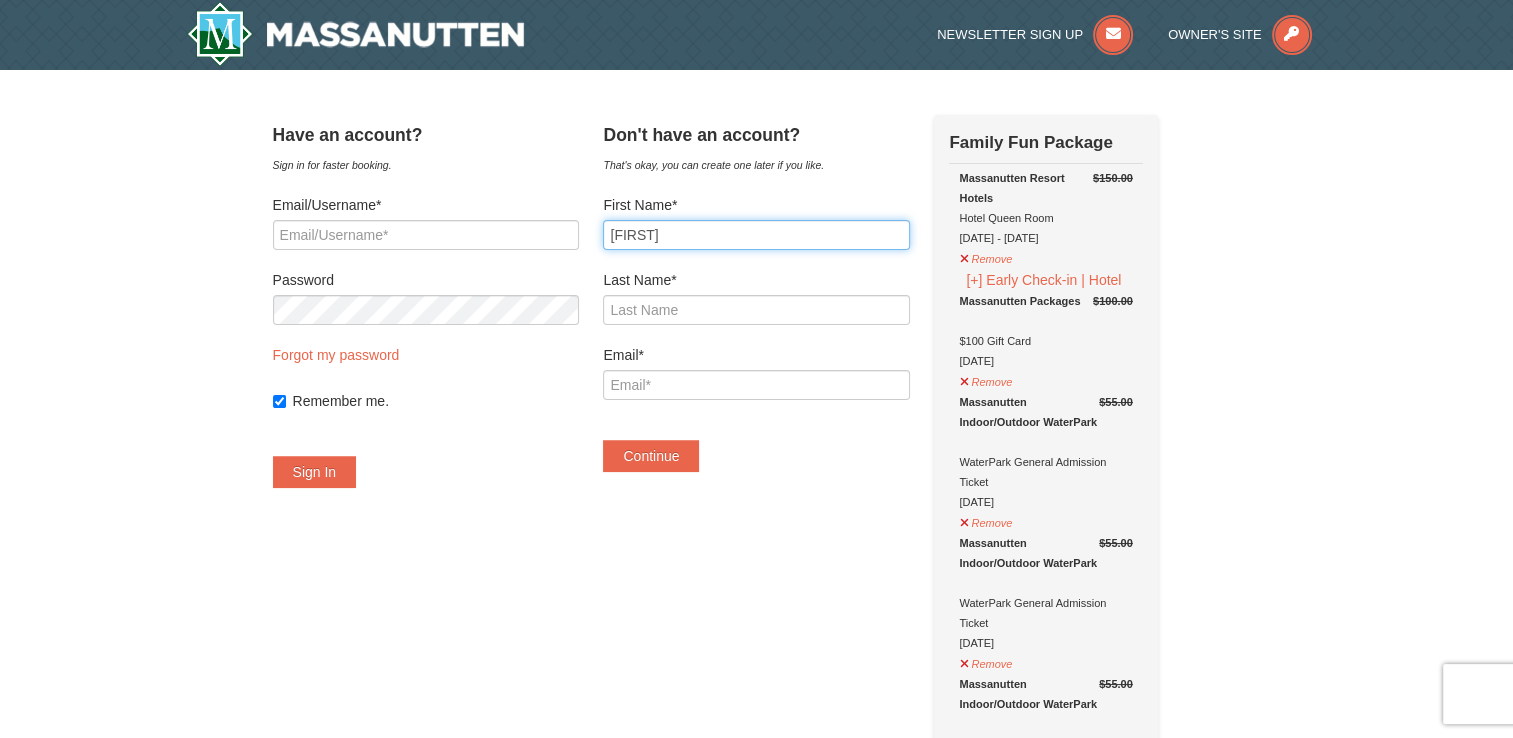 type on "Turner" 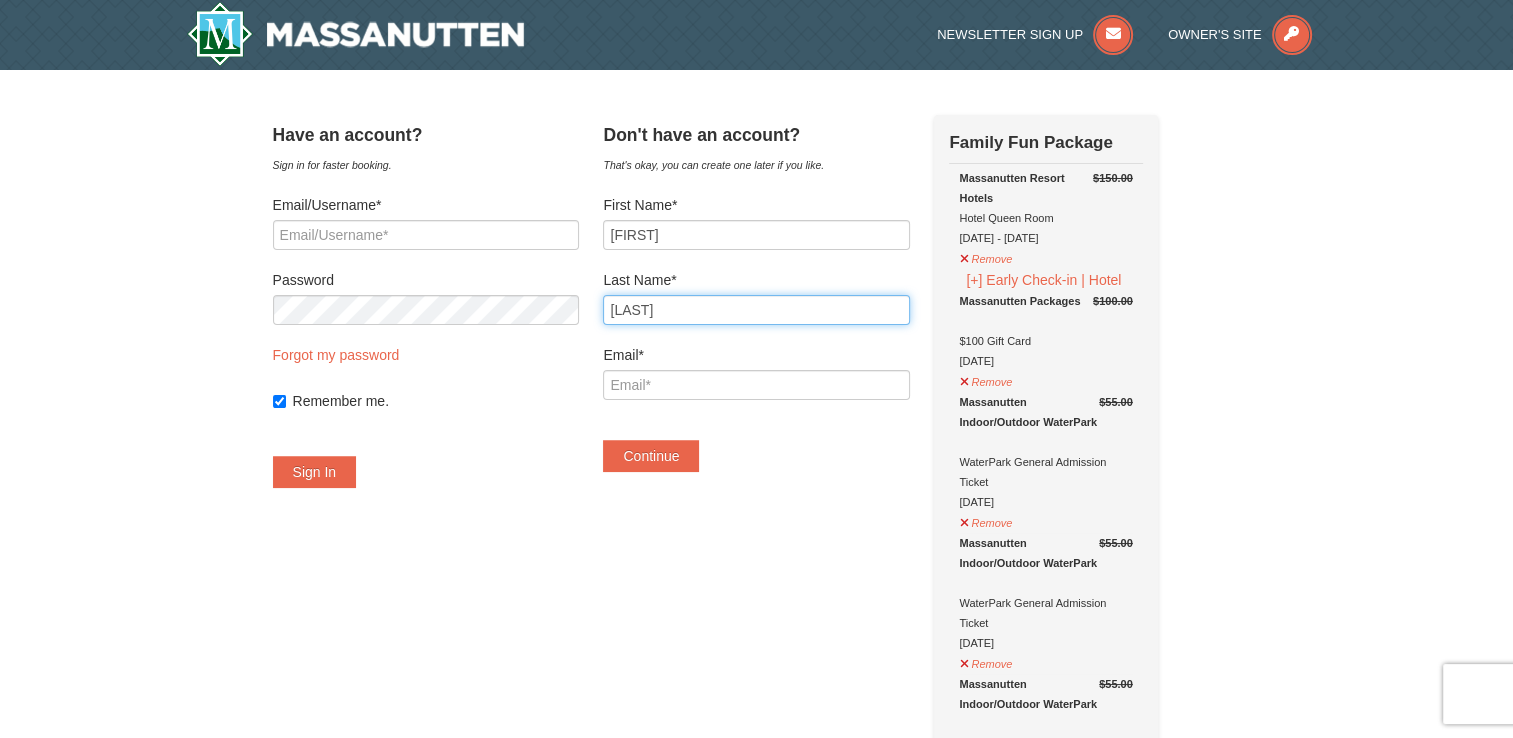 type on "ATURNER@BOWIESTATE.EDU" 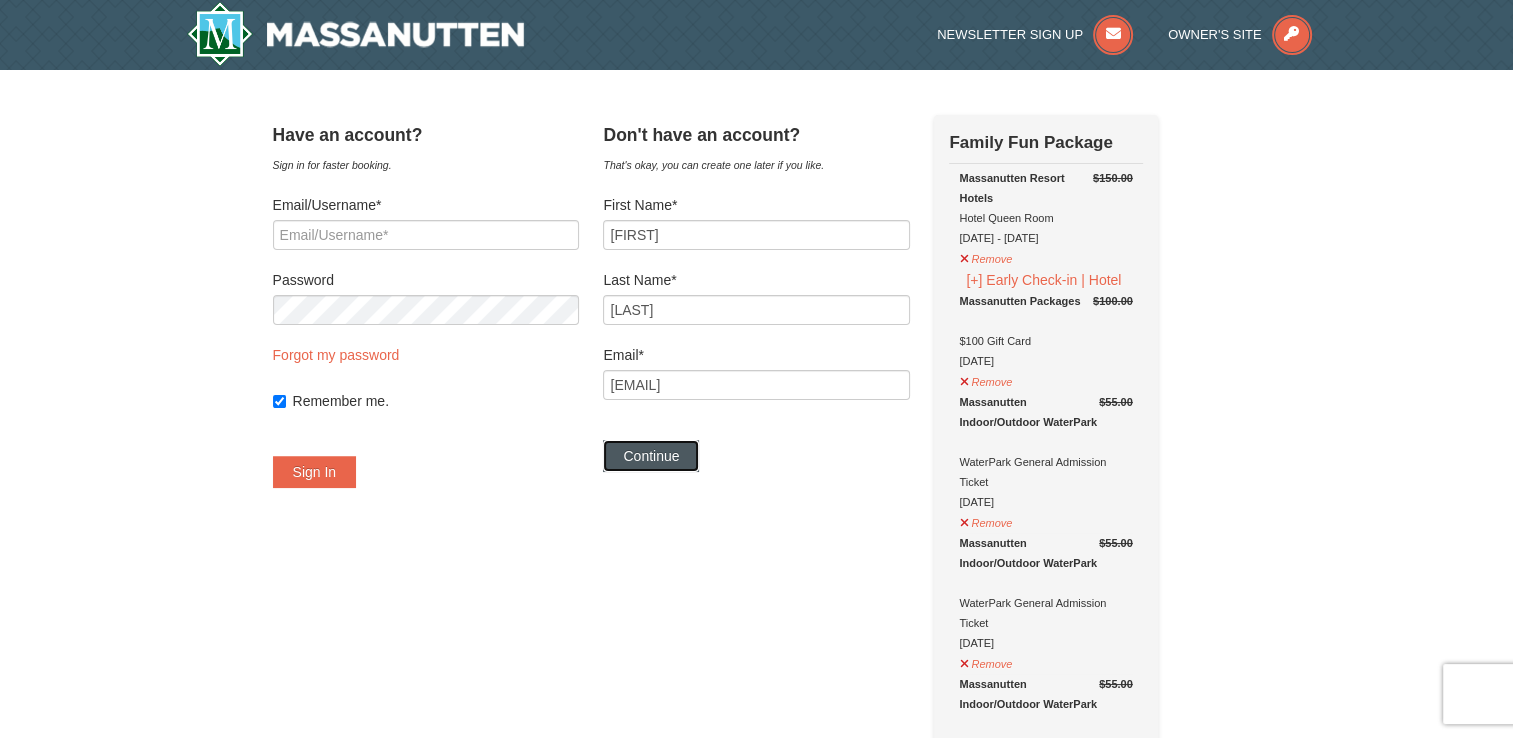click on "Continue" at bounding box center (651, 456) 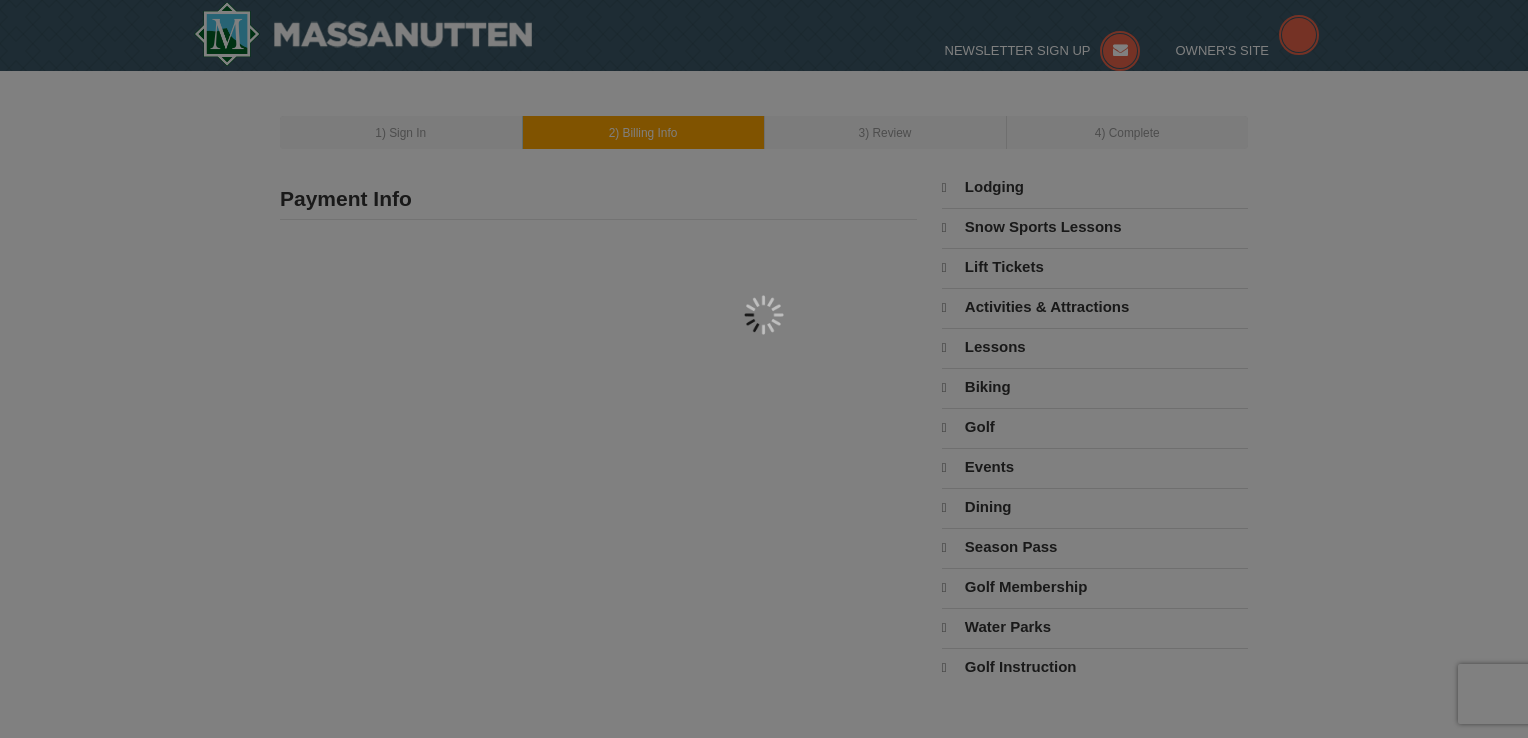 type on "[FIRST] [LAST]" 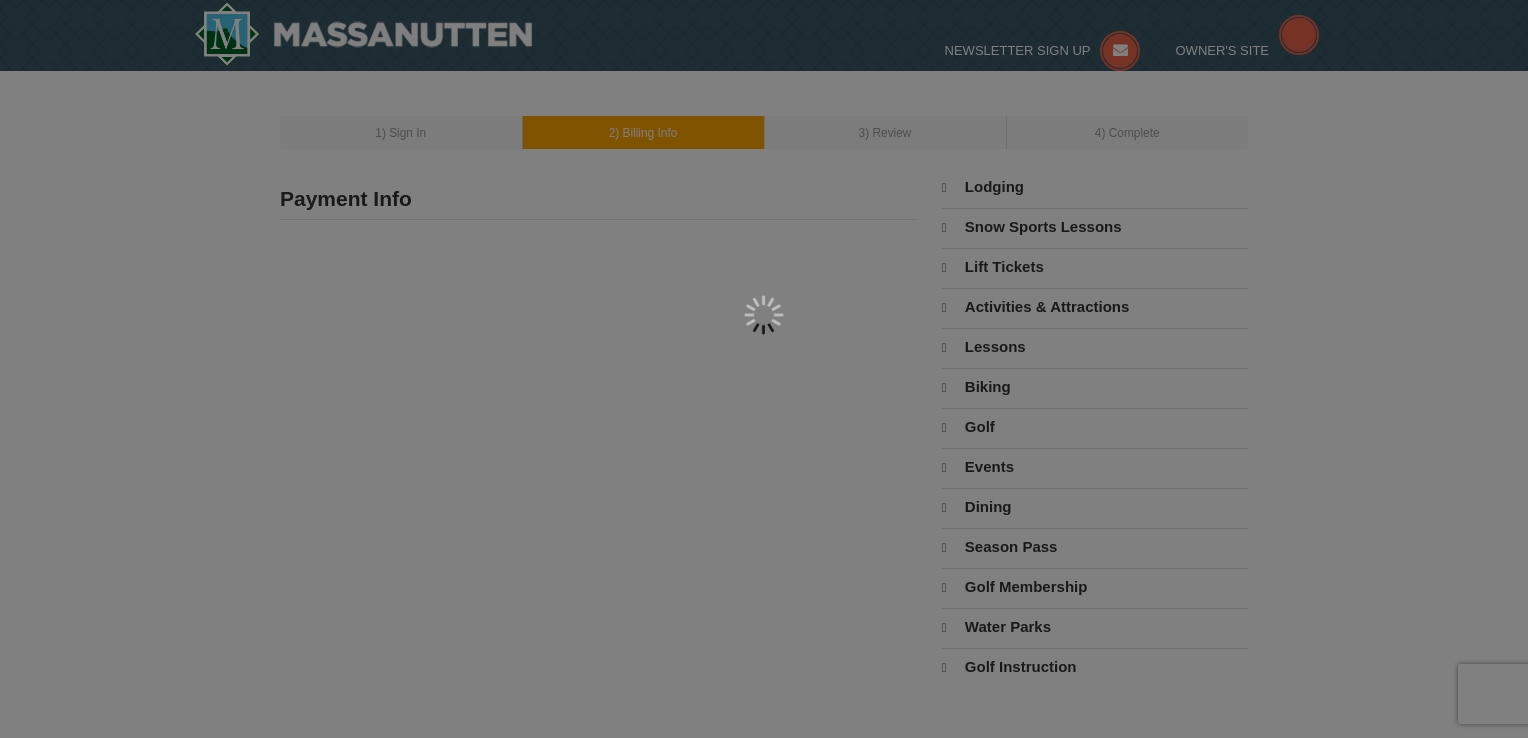 type on "[EMAIL]" 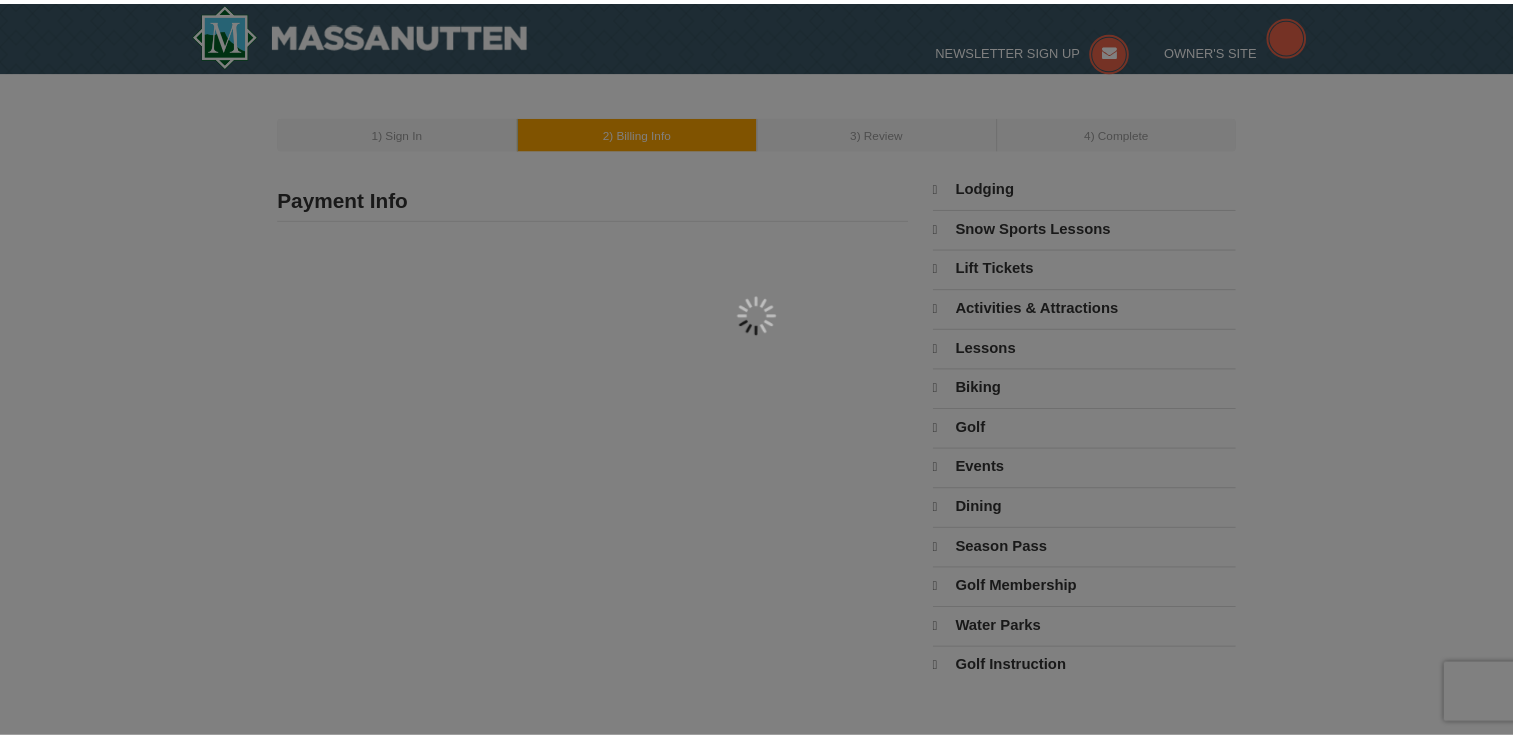 scroll, scrollTop: 0, scrollLeft: 0, axis: both 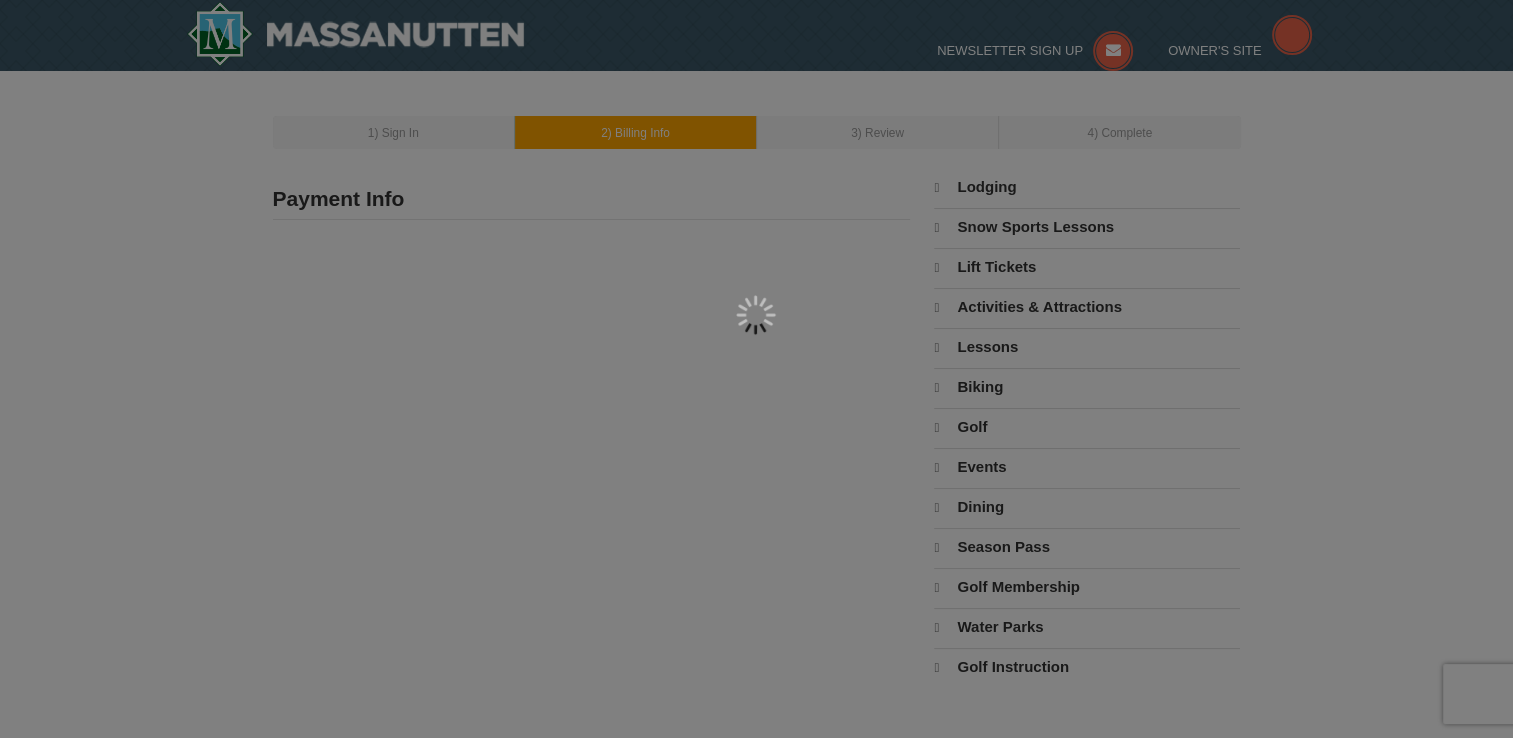 select on "8" 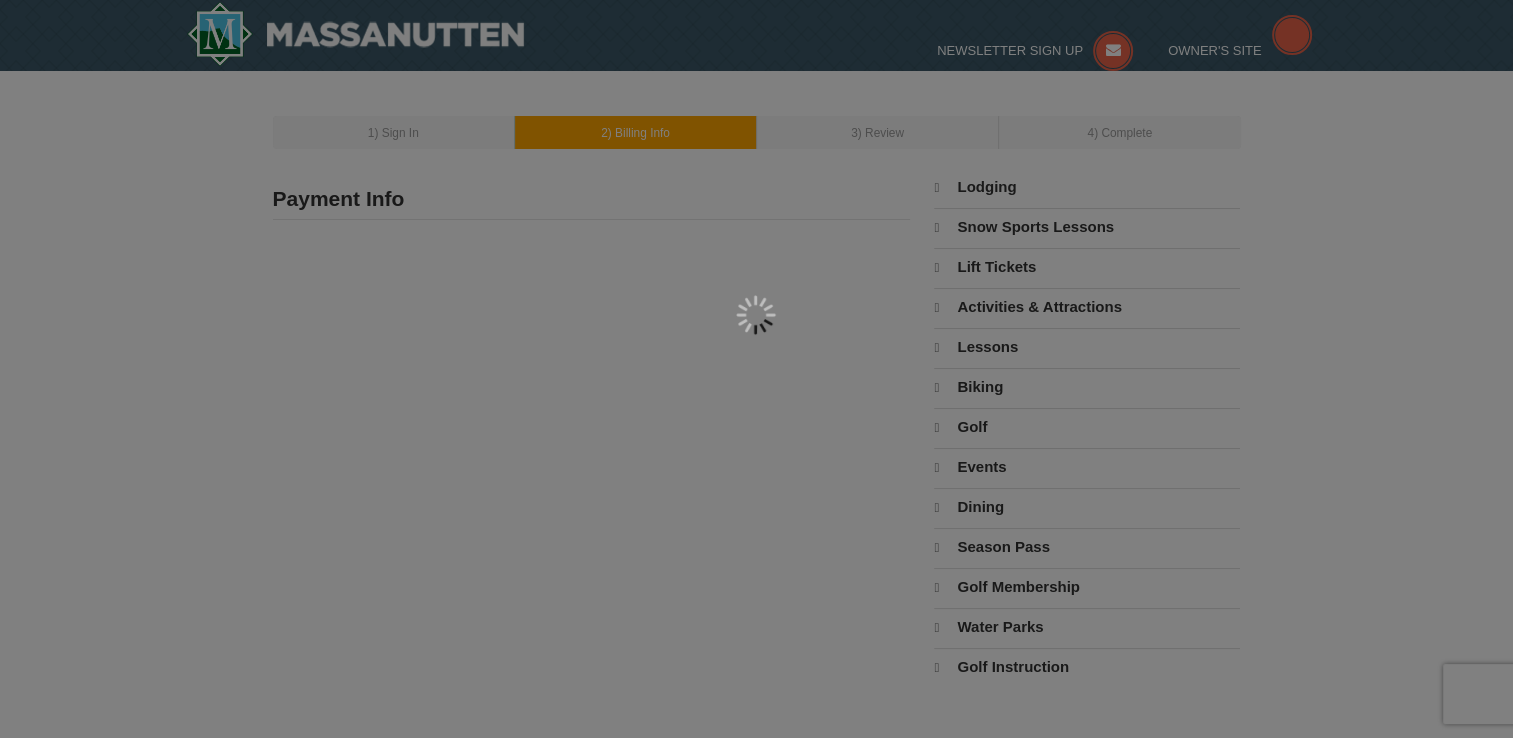 select on "8" 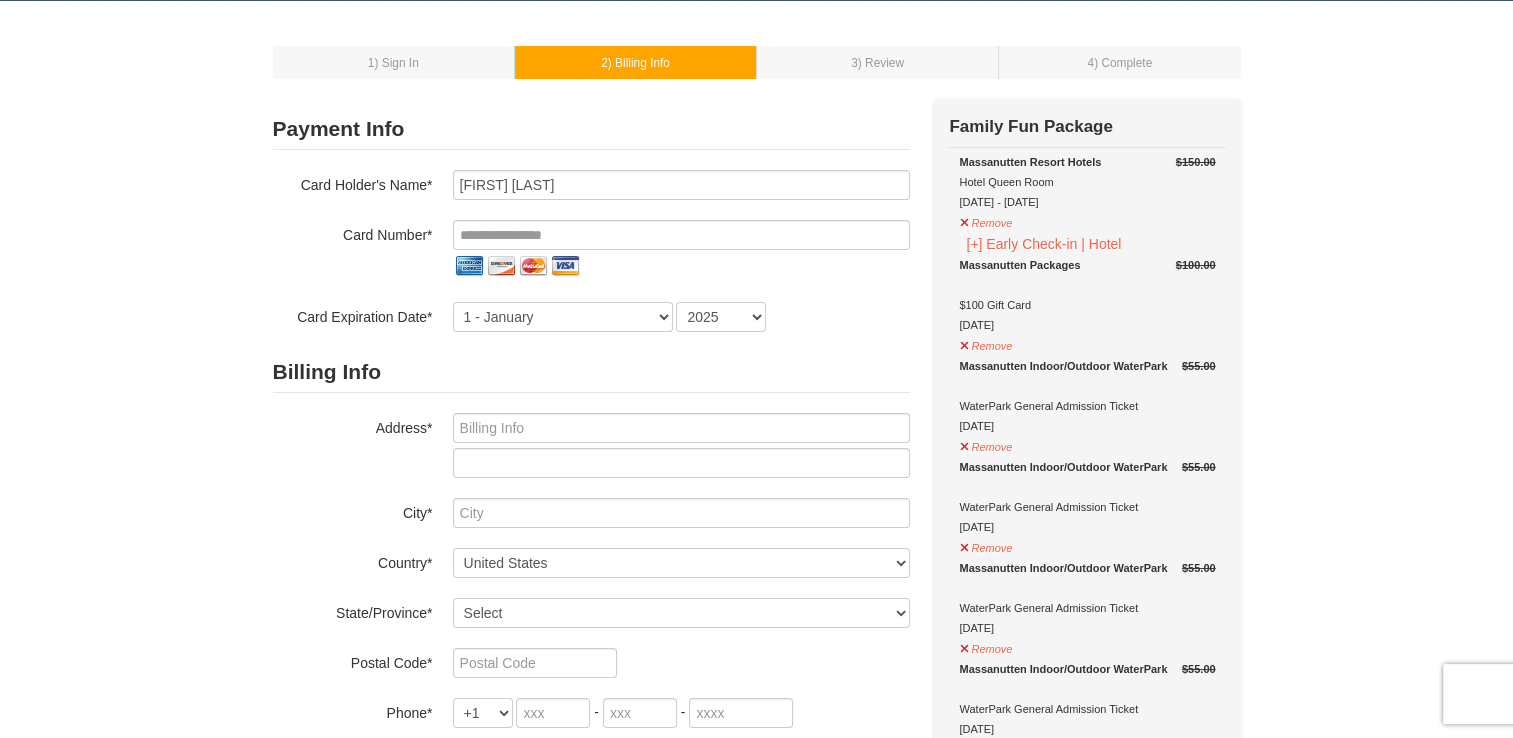 scroll, scrollTop: 0, scrollLeft: 0, axis: both 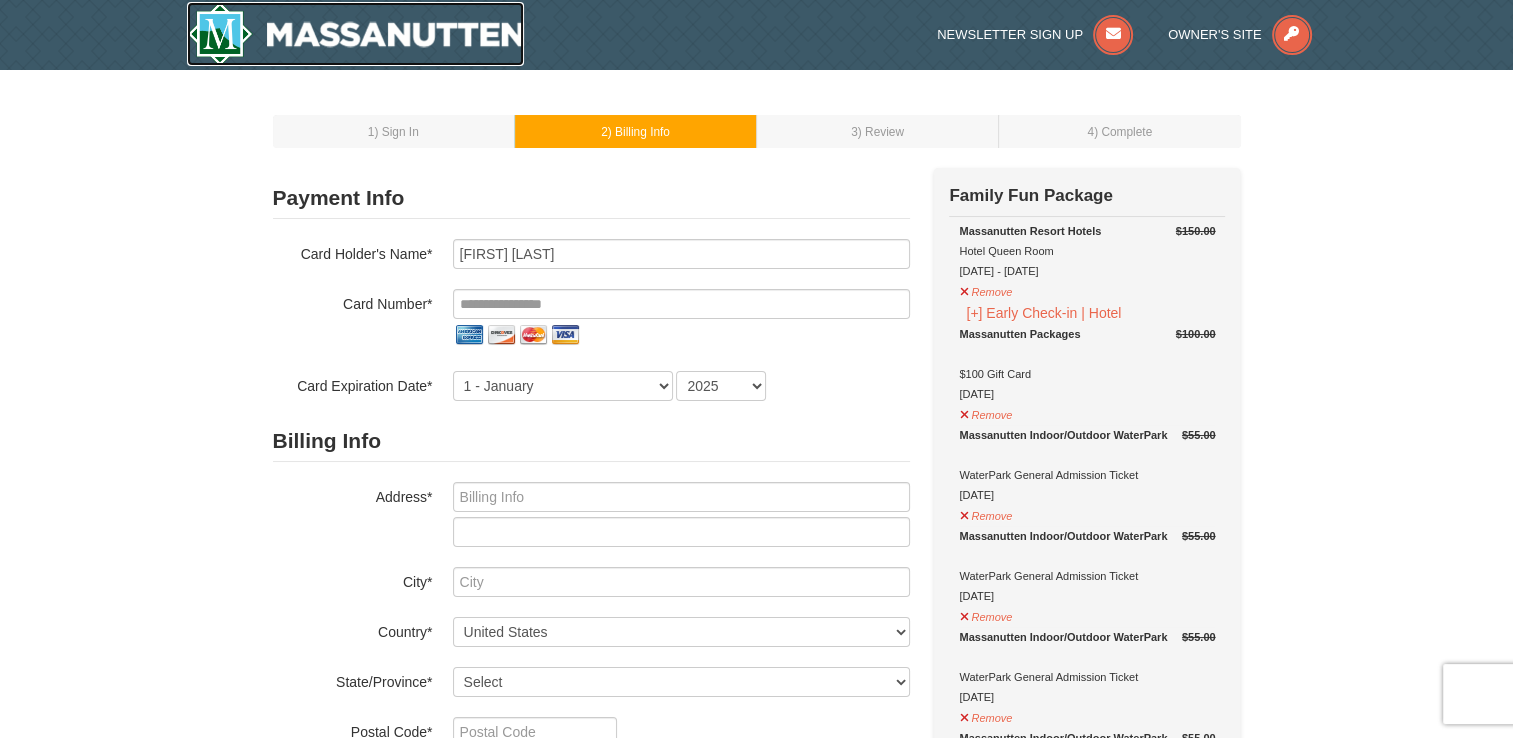 click at bounding box center [356, 34] 